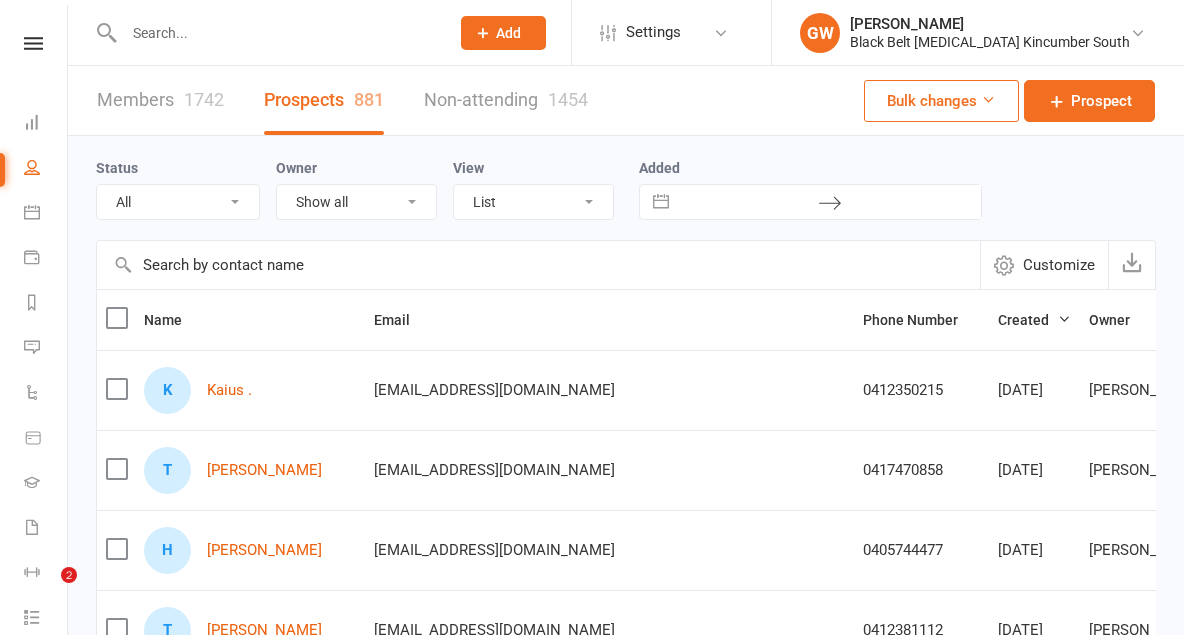 scroll, scrollTop: 179, scrollLeft: 0, axis: vertical 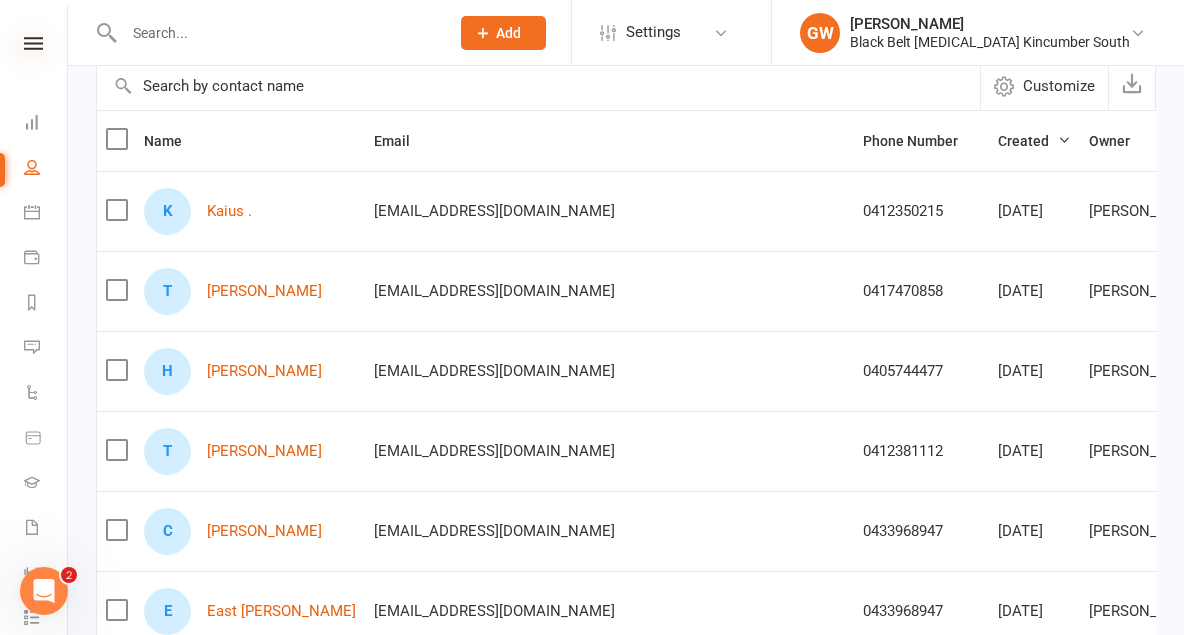 click at bounding box center [33, 43] 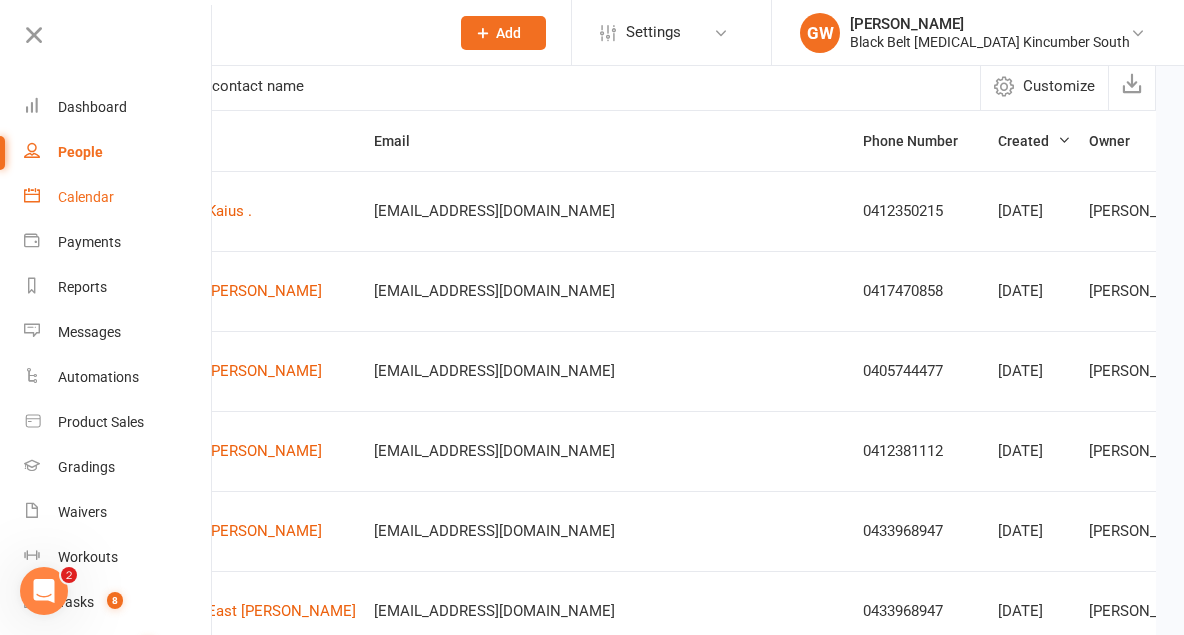 click on "Calendar" at bounding box center [86, 197] 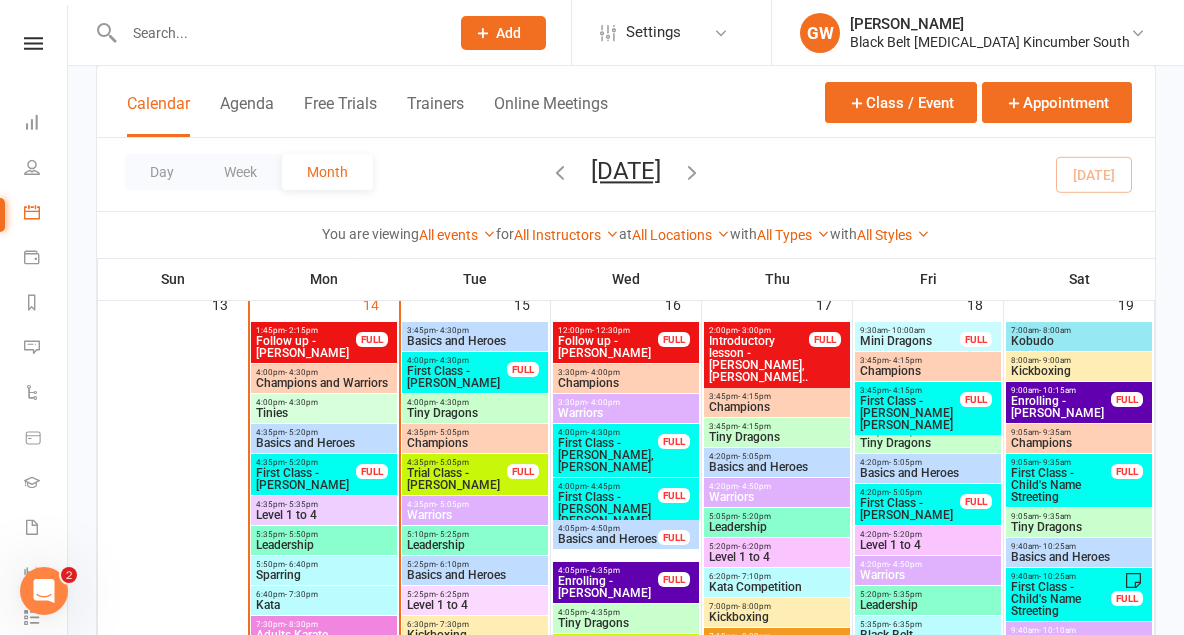 scroll, scrollTop: 702, scrollLeft: 0, axis: vertical 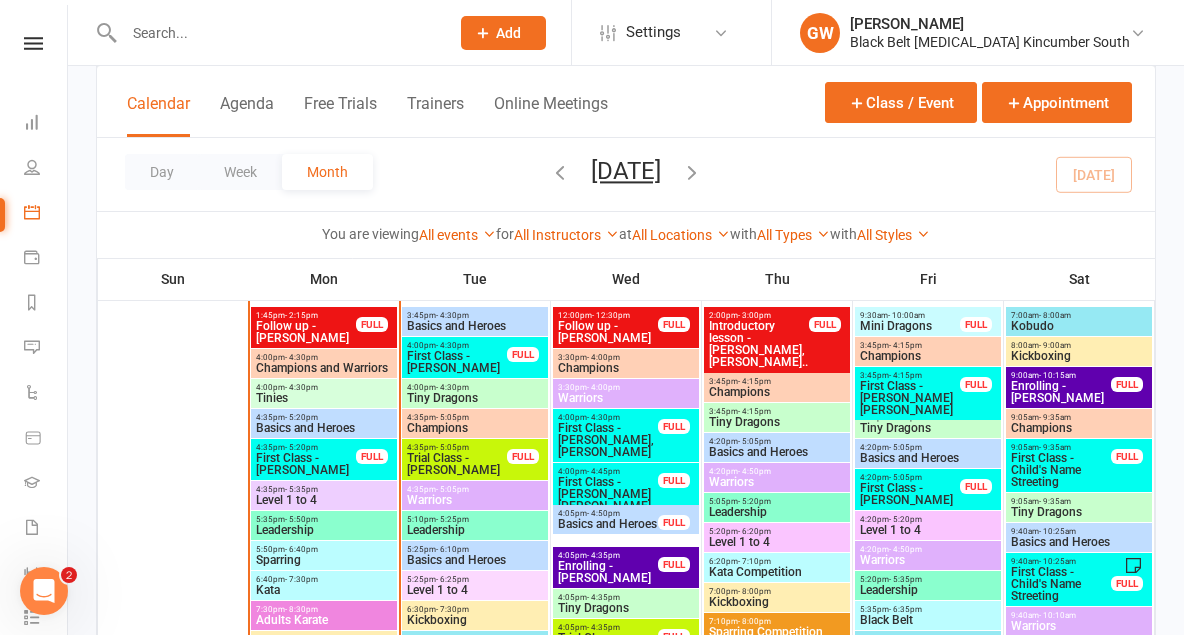 click on "6:40pm  - 7:30pm" at bounding box center [324, 579] 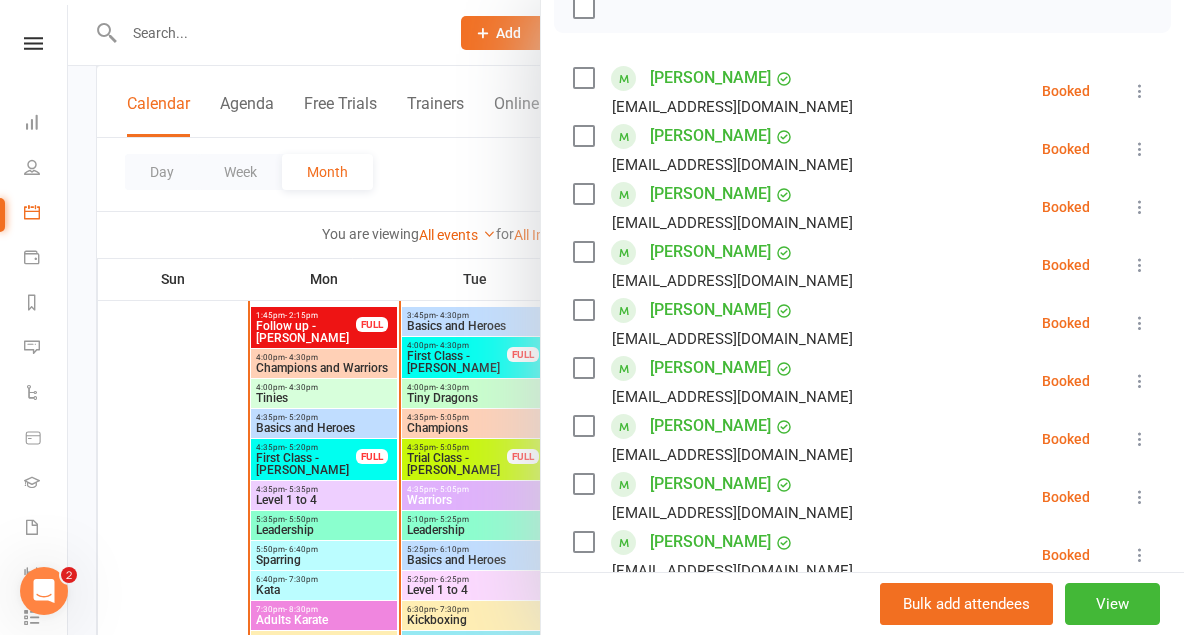 scroll, scrollTop: 326, scrollLeft: 0, axis: vertical 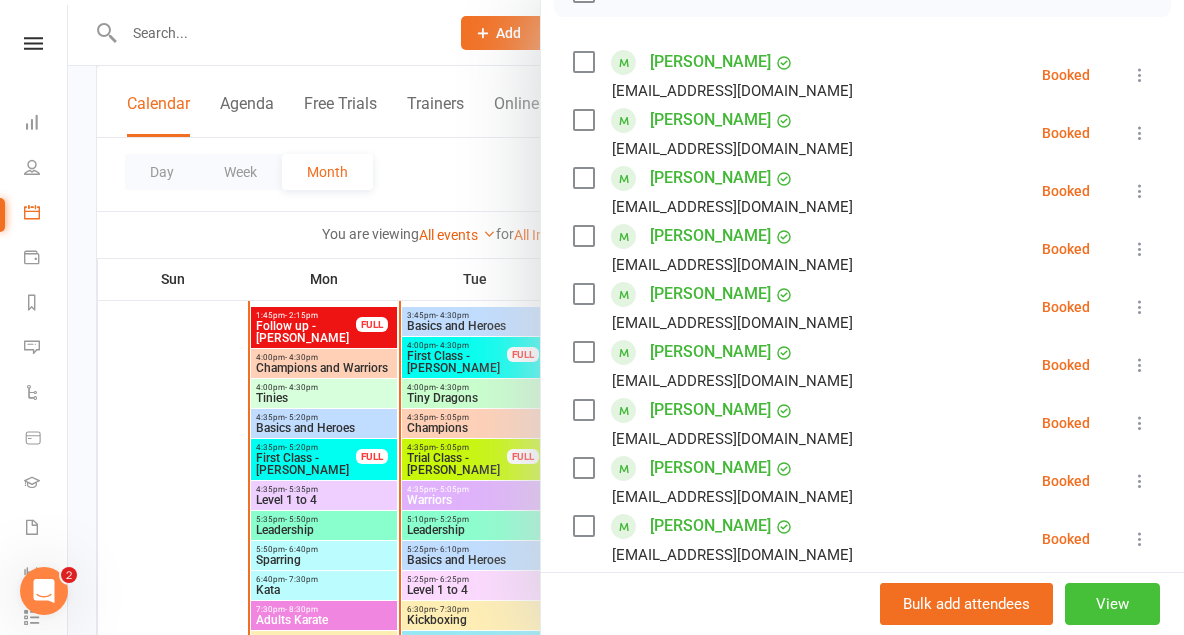 click on "View" at bounding box center (1112, 604) 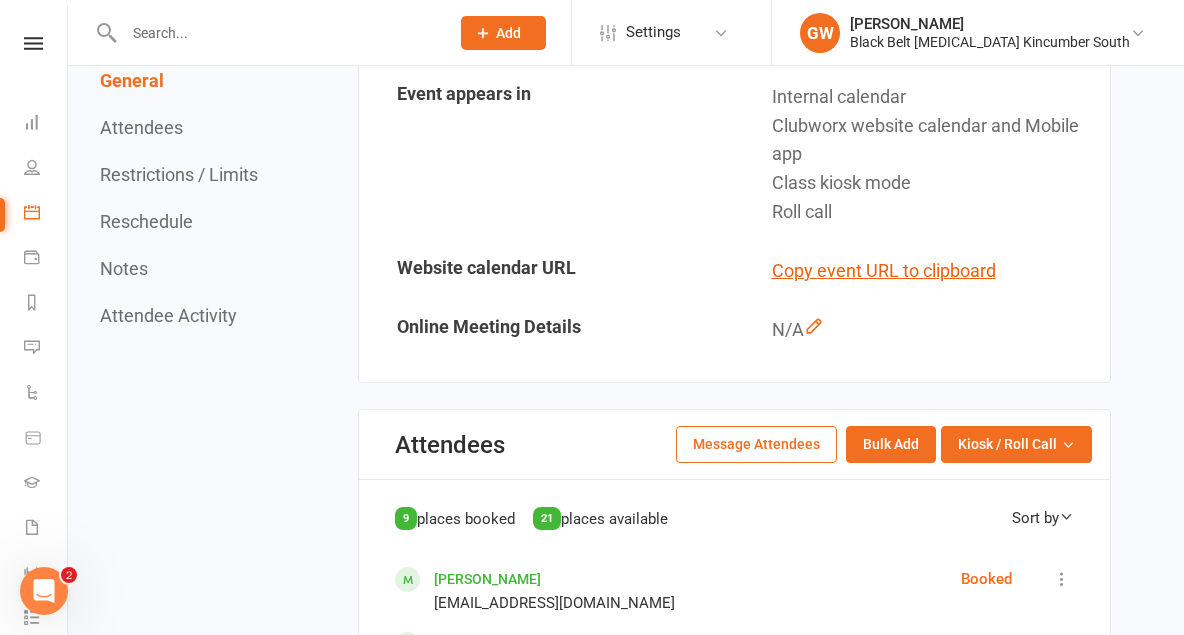 scroll, scrollTop: 614, scrollLeft: 0, axis: vertical 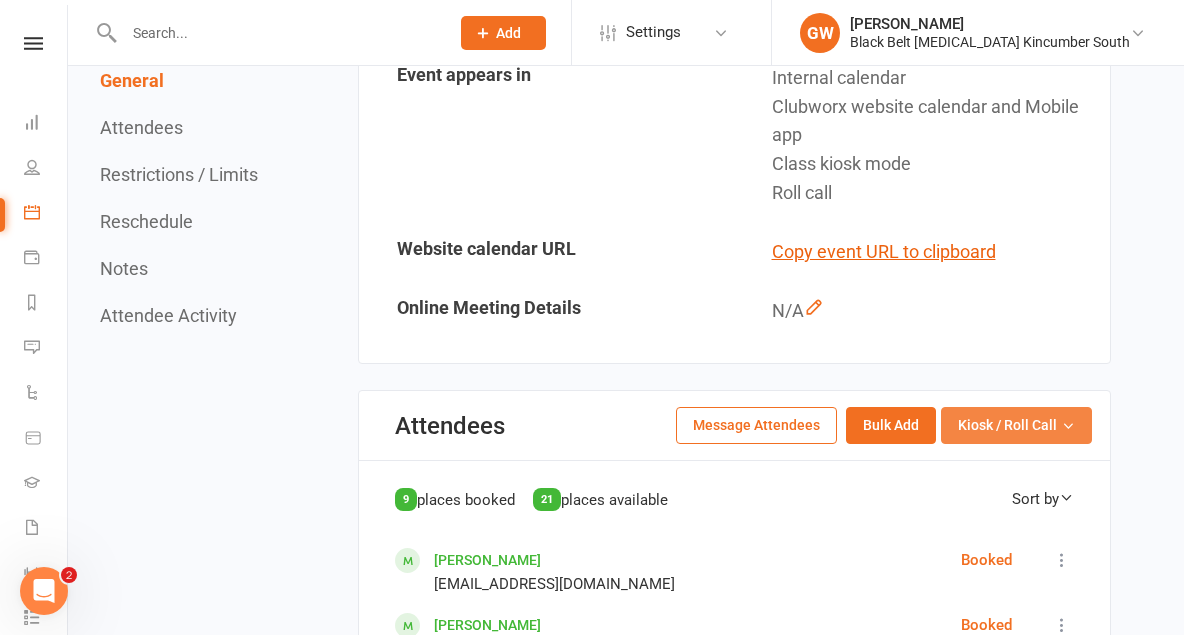 click on "Kiosk / Roll Call" at bounding box center [1007, 425] 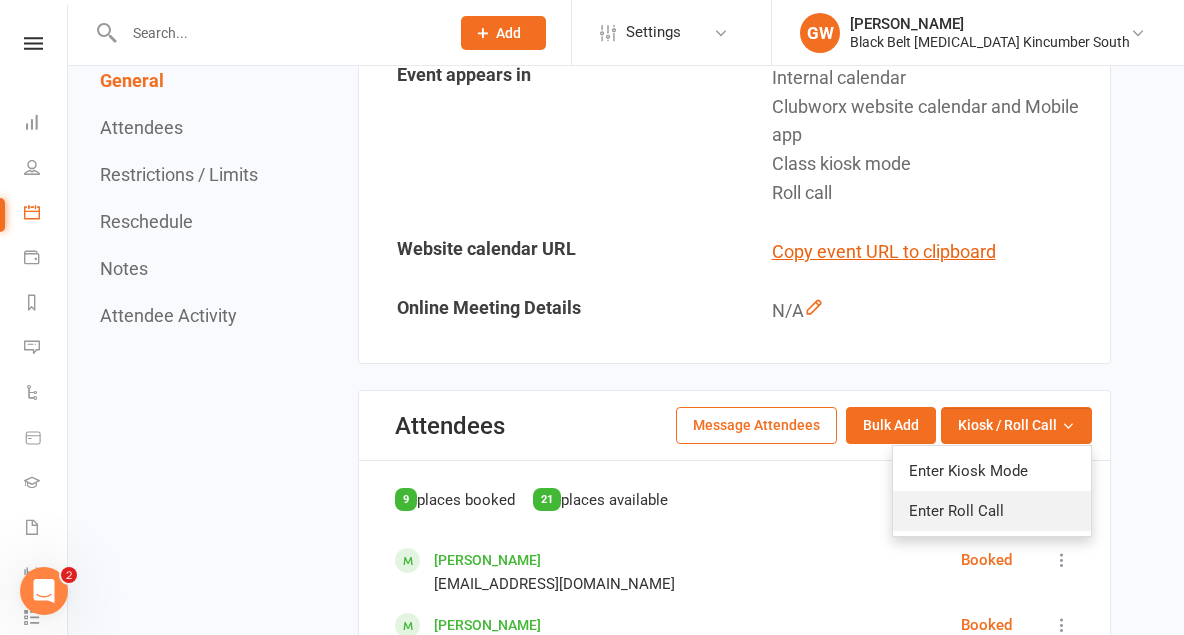click on "Enter Roll Call" at bounding box center [992, 511] 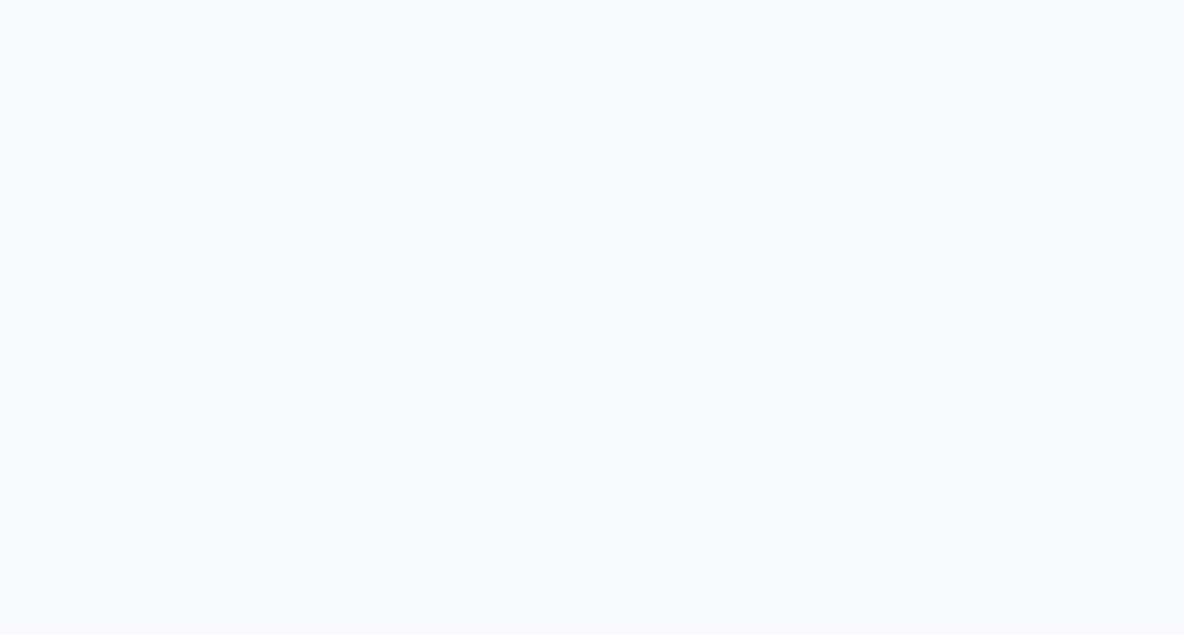 scroll, scrollTop: 0, scrollLeft: 0, axis: both 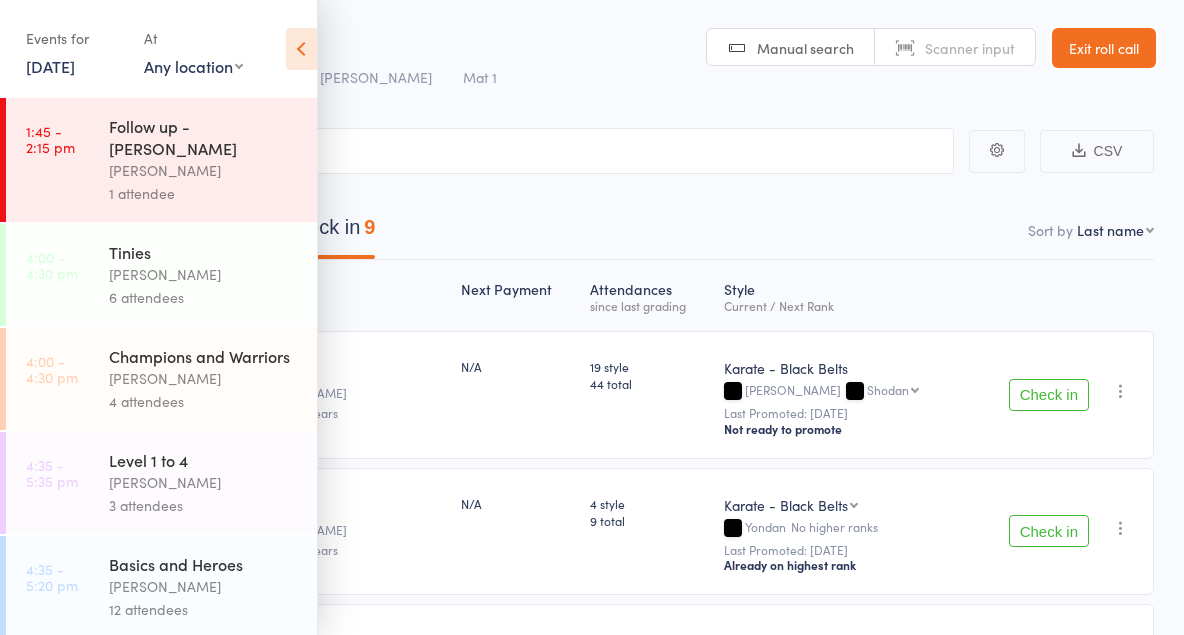 click at bounding box center (301, 49) 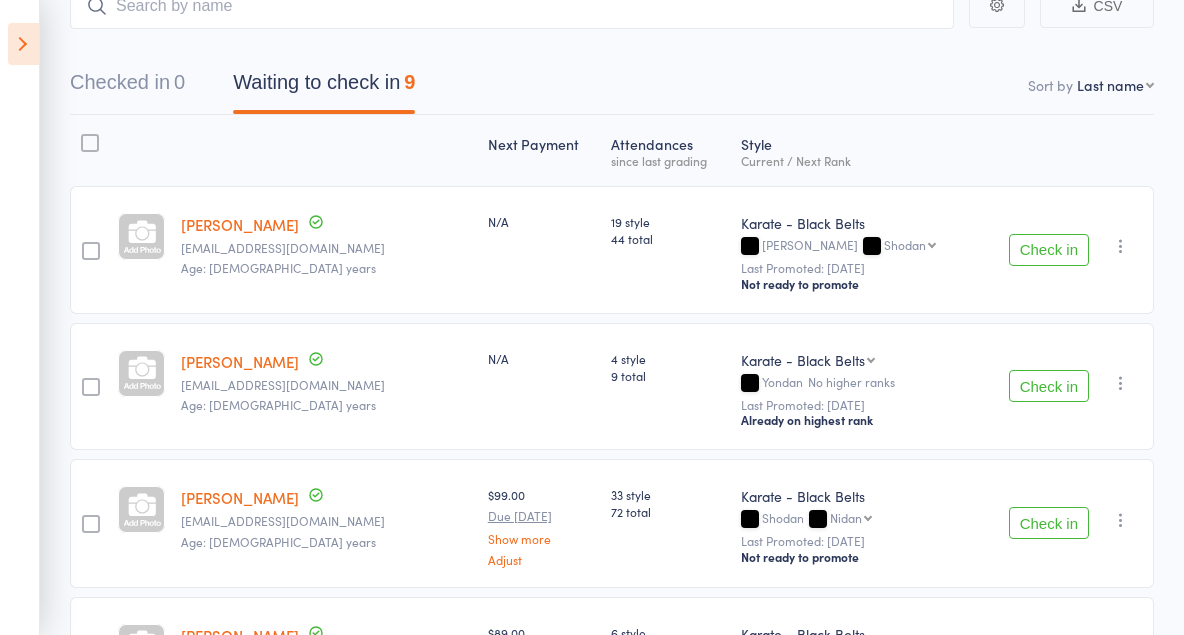 scroll, scrollTop: 183, scrollLeft: 0, axis: vertical 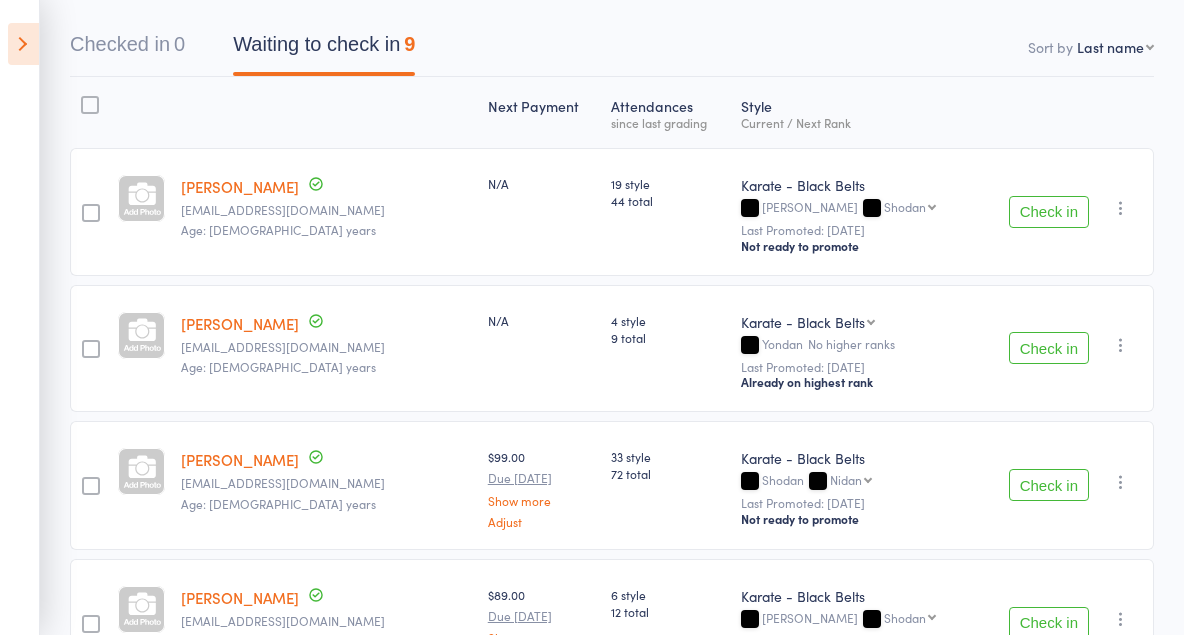 click on "Check in" at bounding box center (1049, 212) 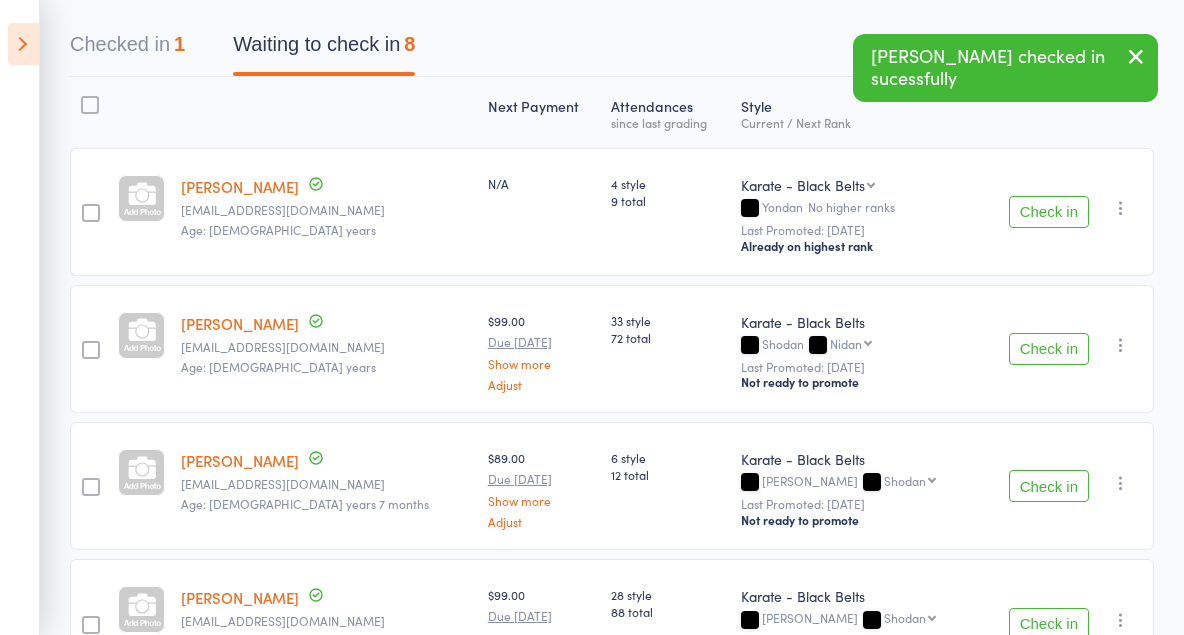click on "Check in" at bounding box center [1049, 212] 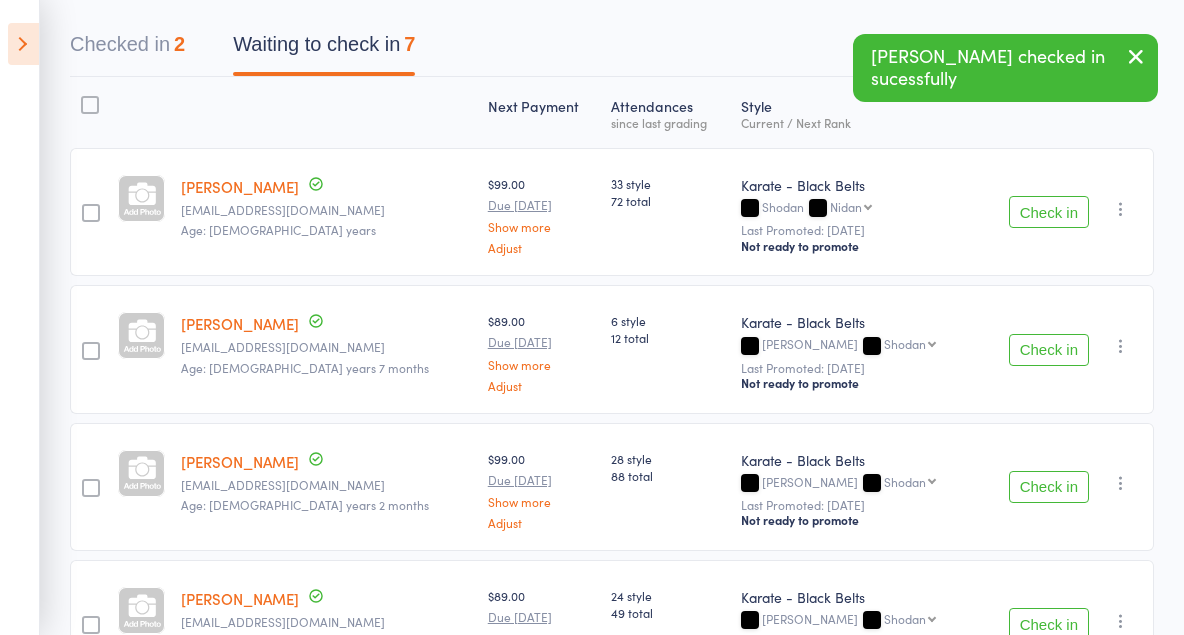 click on "Check in" at bounding box center (1049, 350) 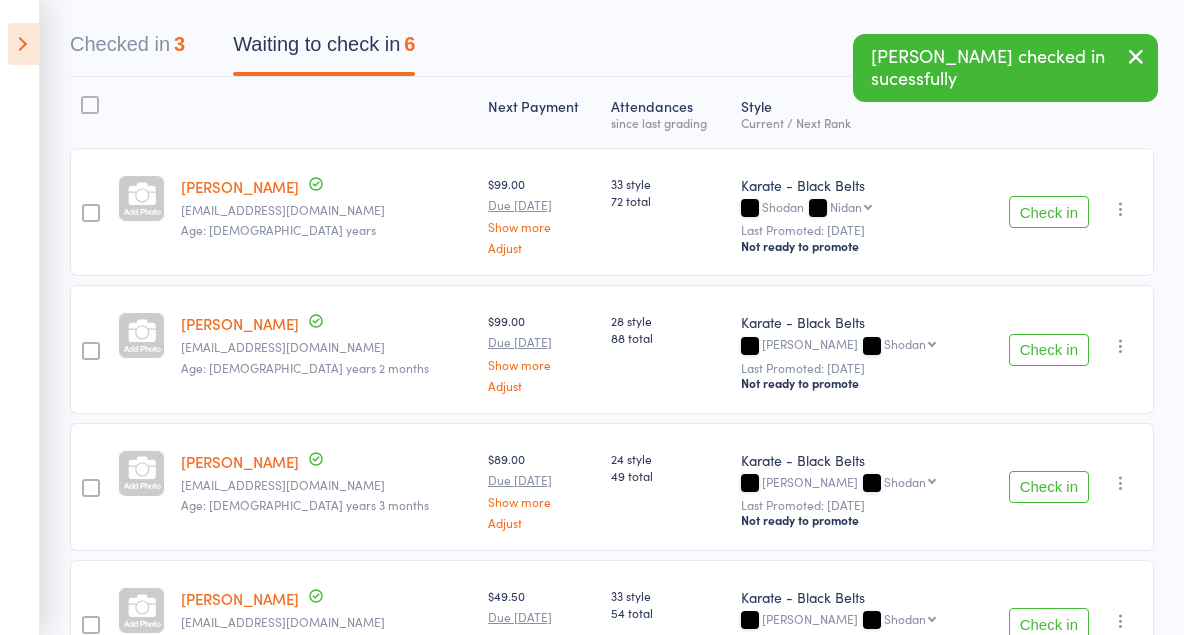 click on "Check in" at bounding box center [1049, 350] 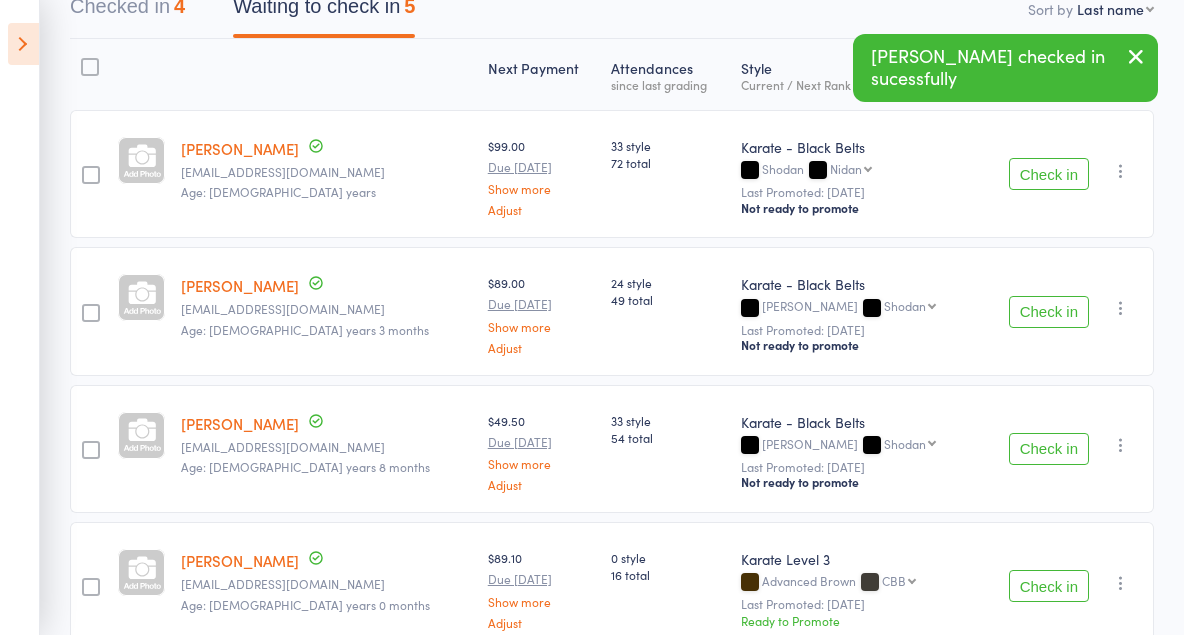 scroll, scrollTop: 0, scrollLeft: 0, axis: both 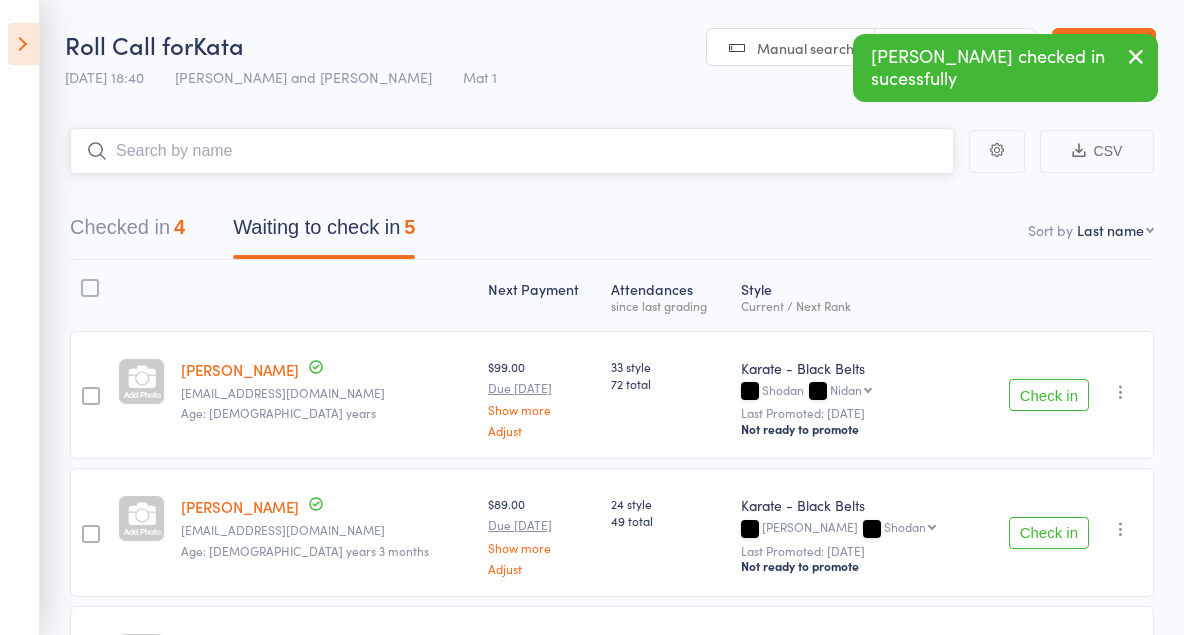 click at bounding box center (512, 151) 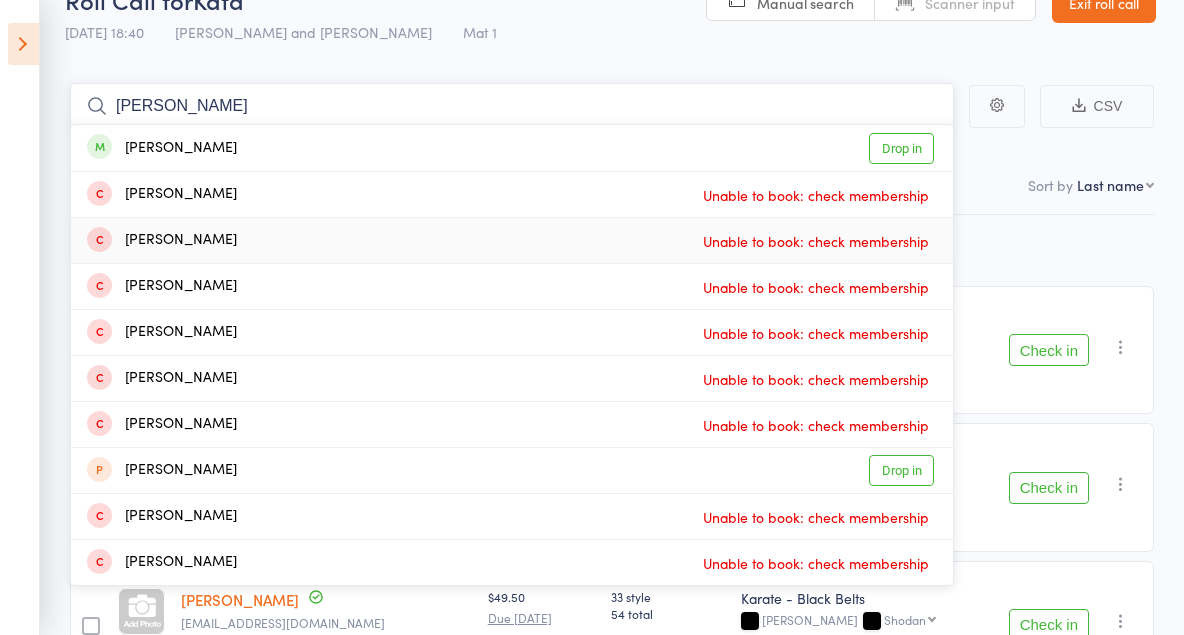 scroll, scrollTop: 0, scrollLeft: 0, axis: both 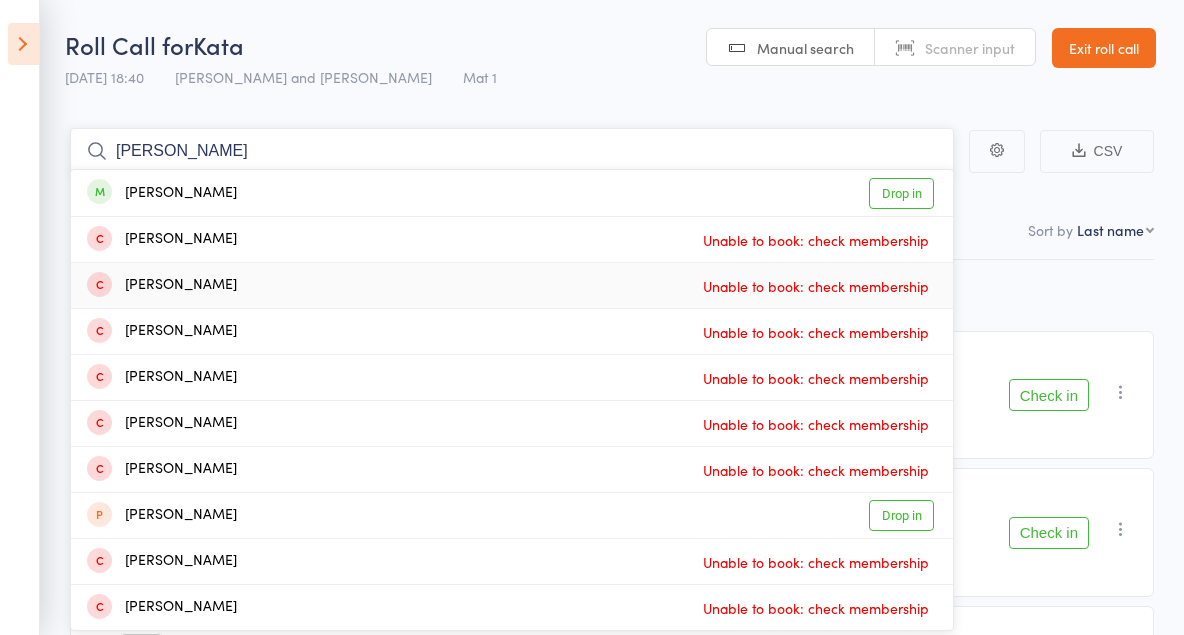 type on "william gleeson" 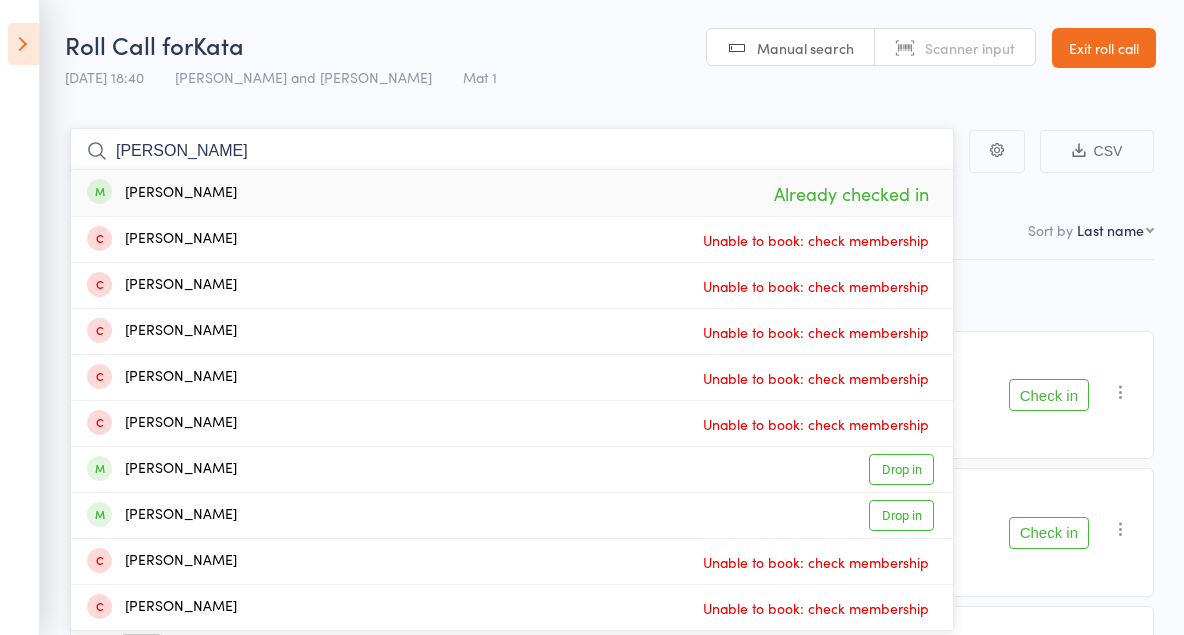 drag, startPoint x: 354, startPoint y: 143, endPoint x: -36, endPoint y: 133, distance: 390.12817 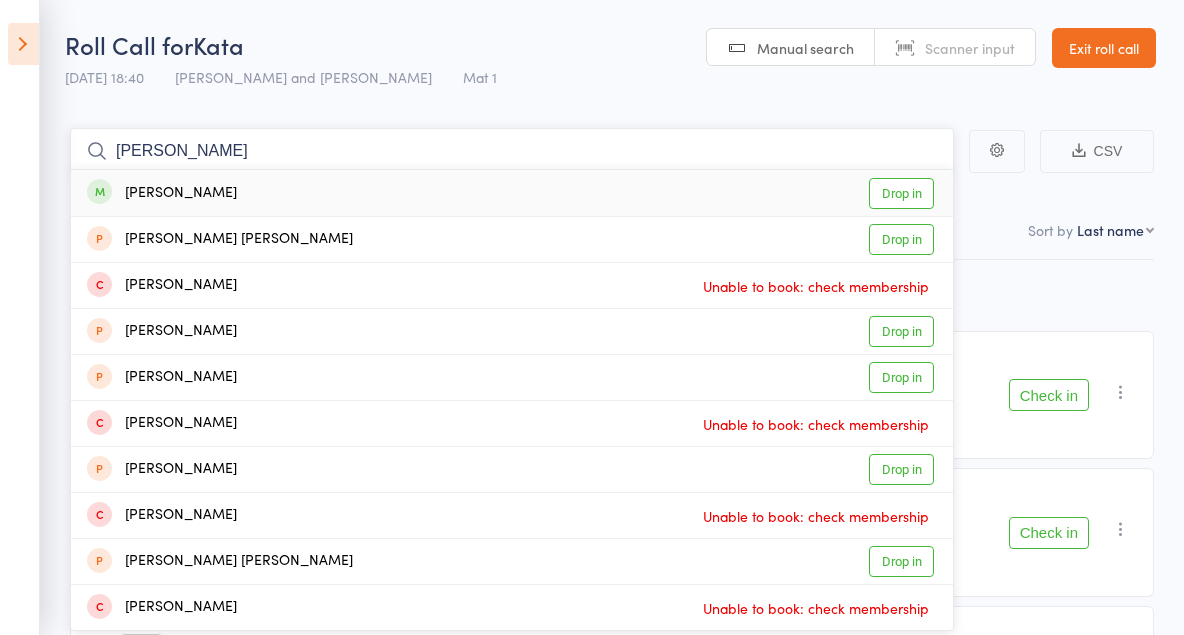 type on "emma c" 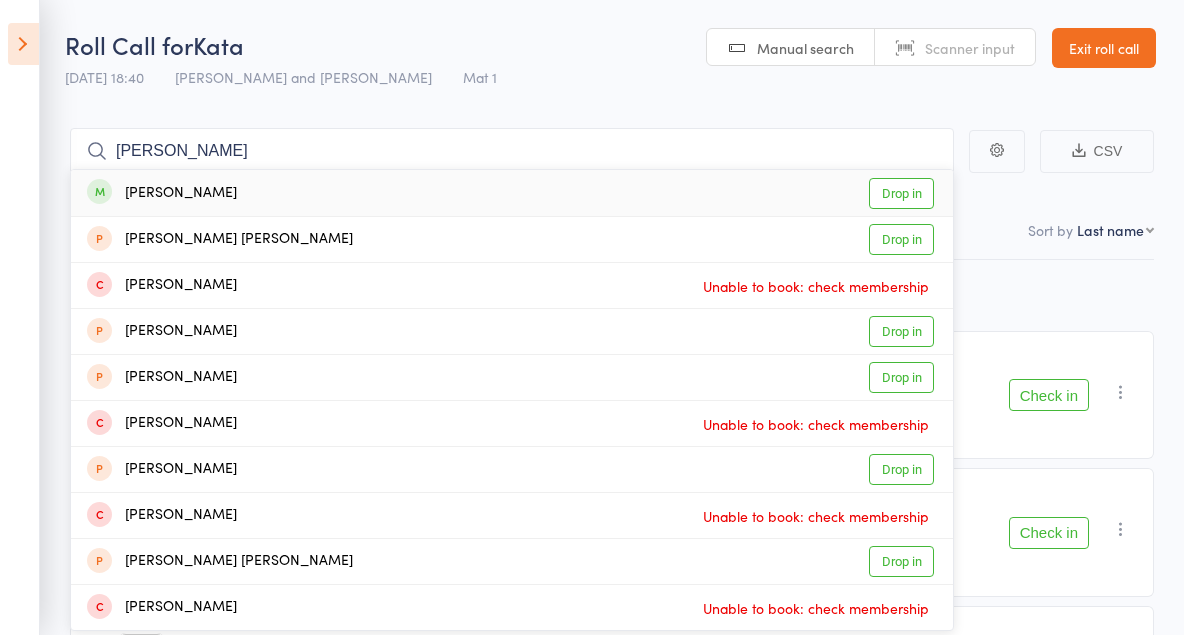 click on "Drop in" at bounding box center [901, 193] 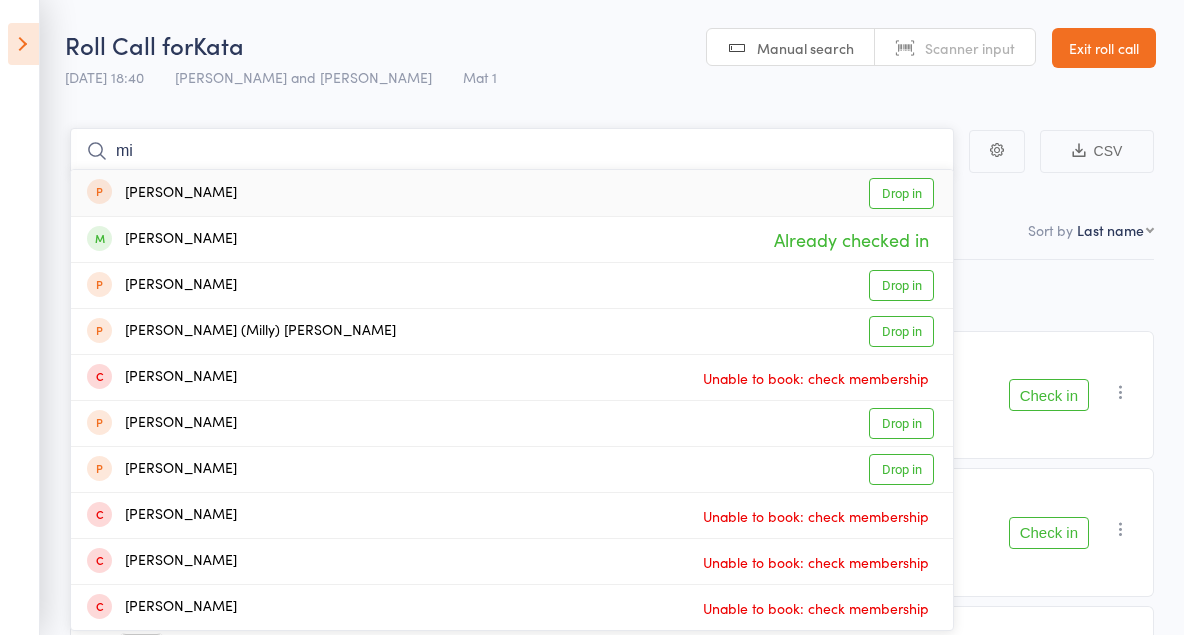 type on "m" 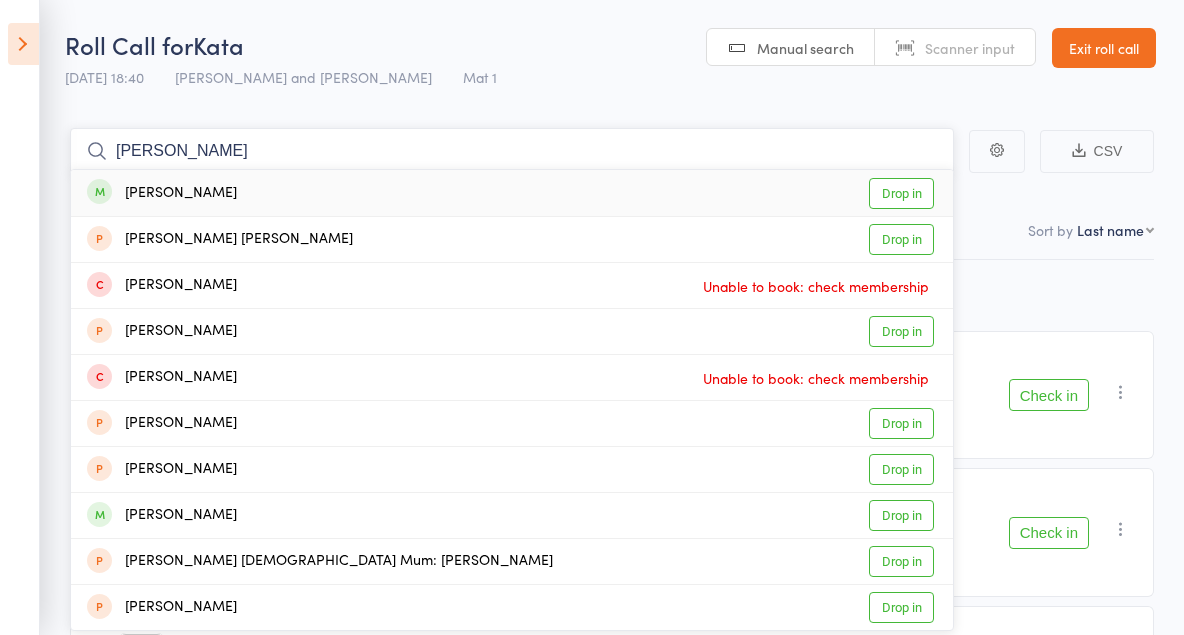 type on "estelle" 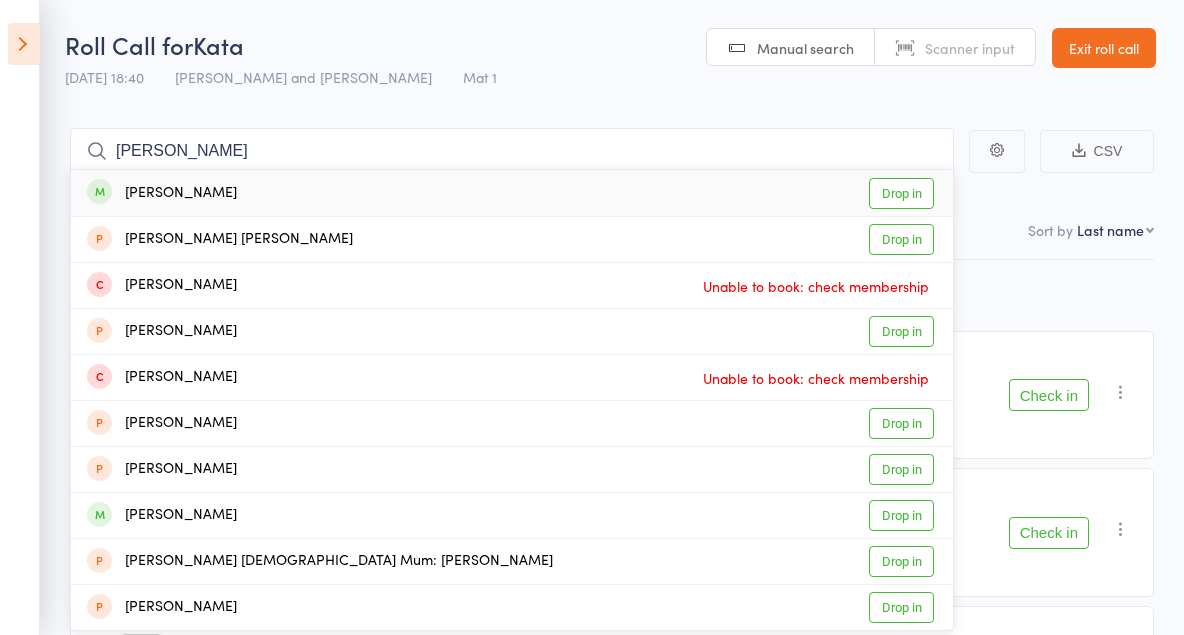 click on "Drop in" at bounding box center (901, 193) 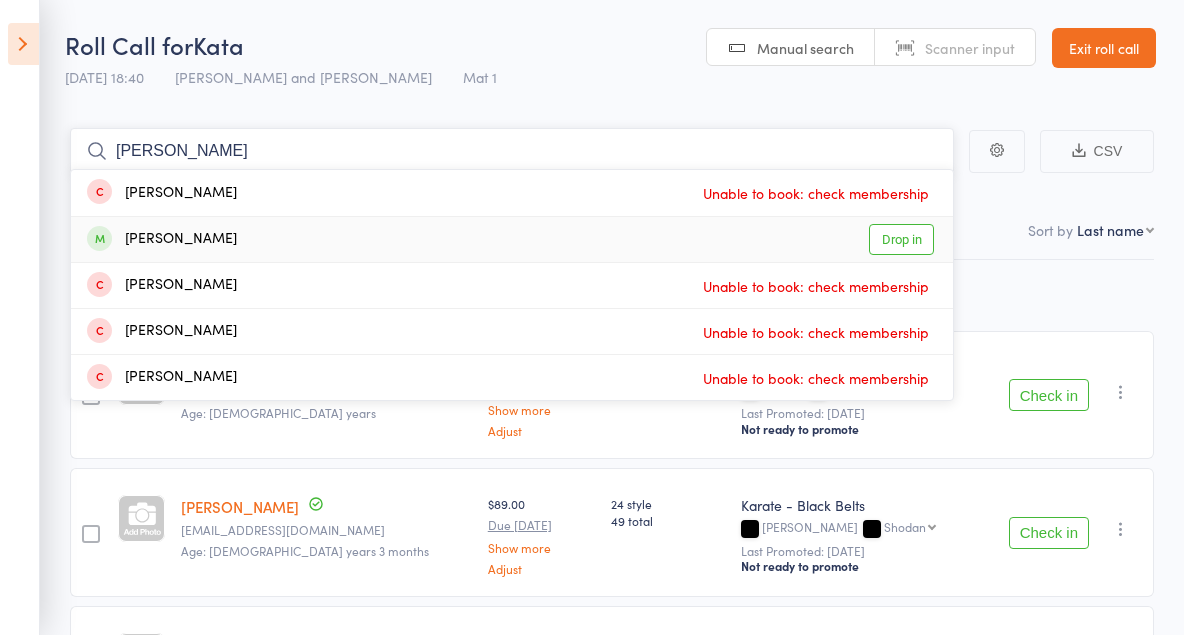type on "fabian t" 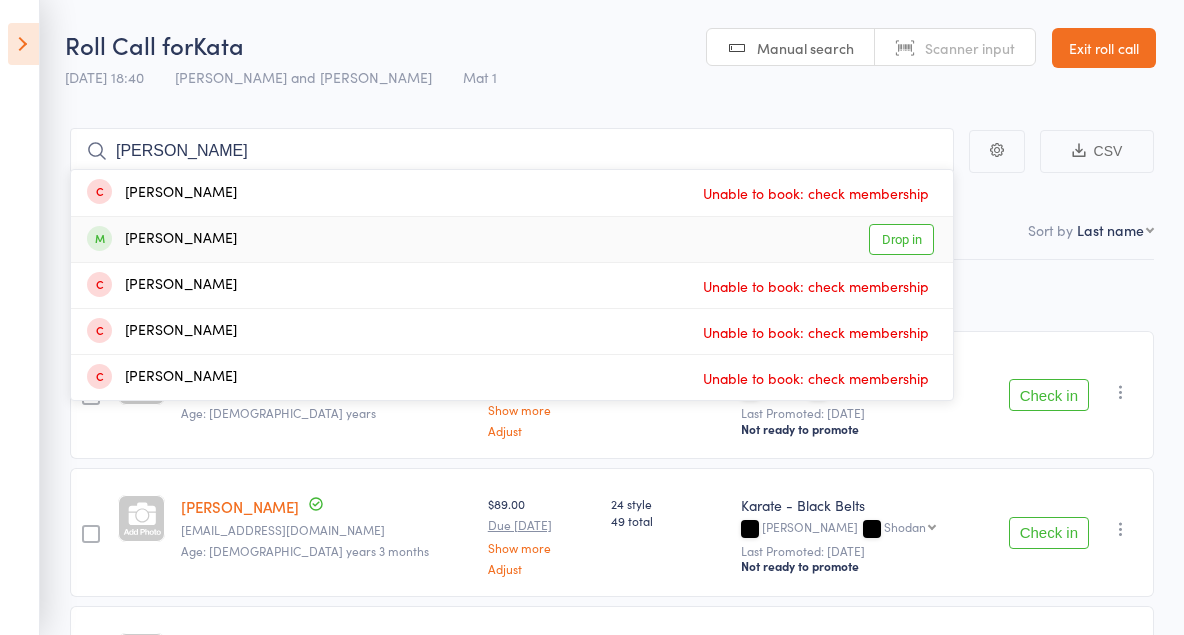 click on "Drop in" at bounding box center [901, 239] 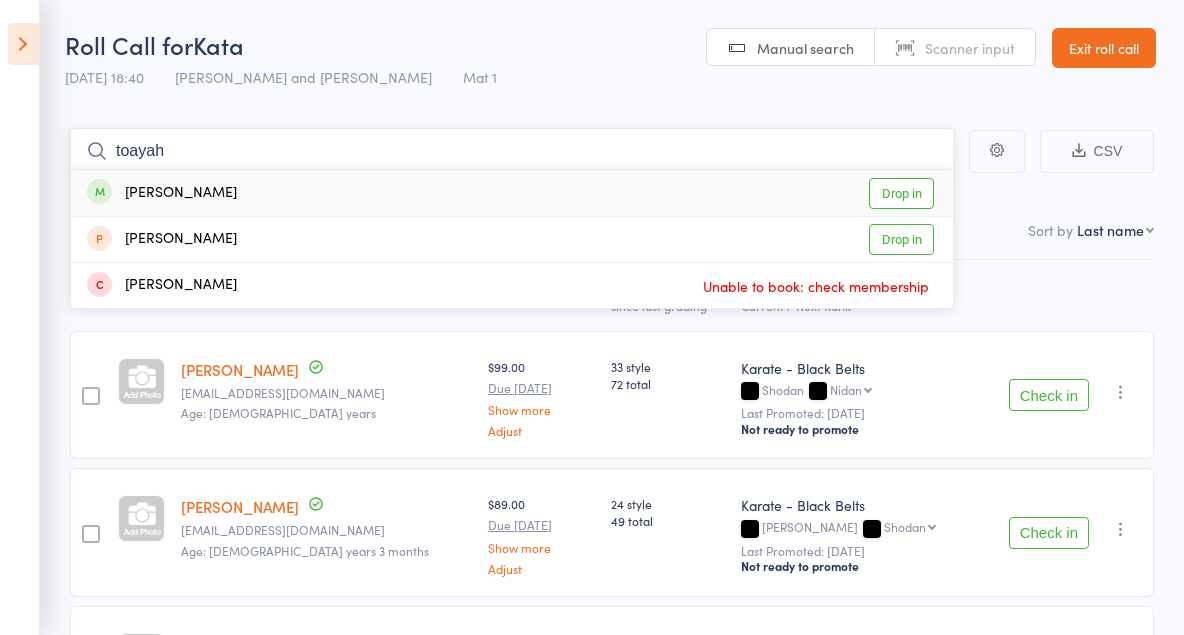 type on "toayah" 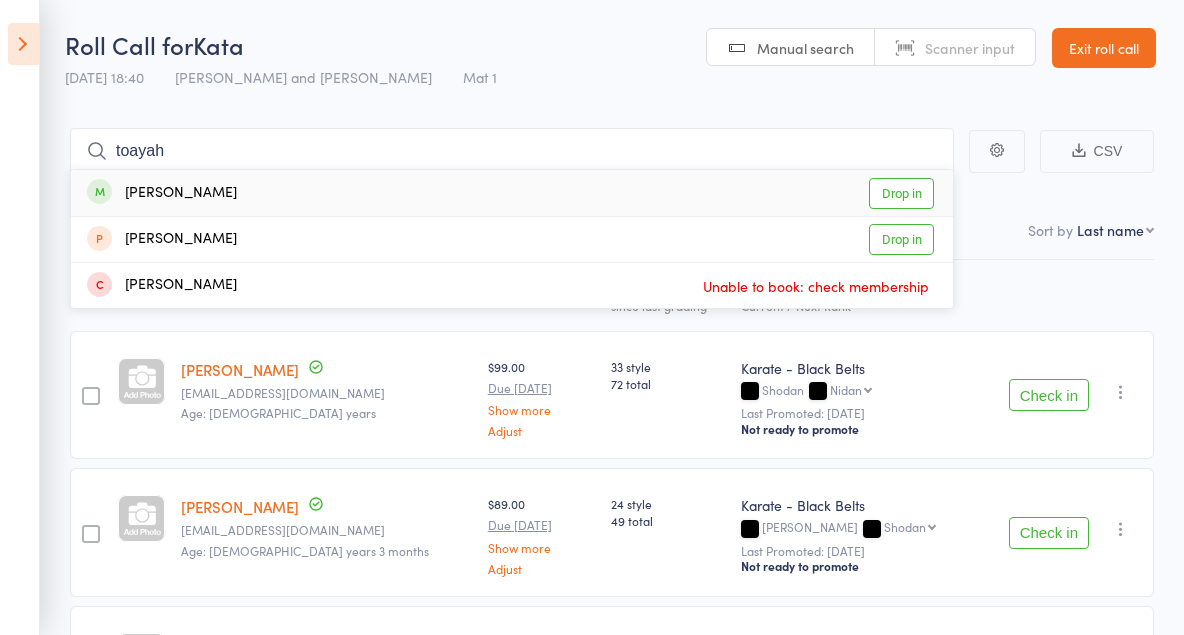 click on "Drop in" at bounding box center [901, 193] 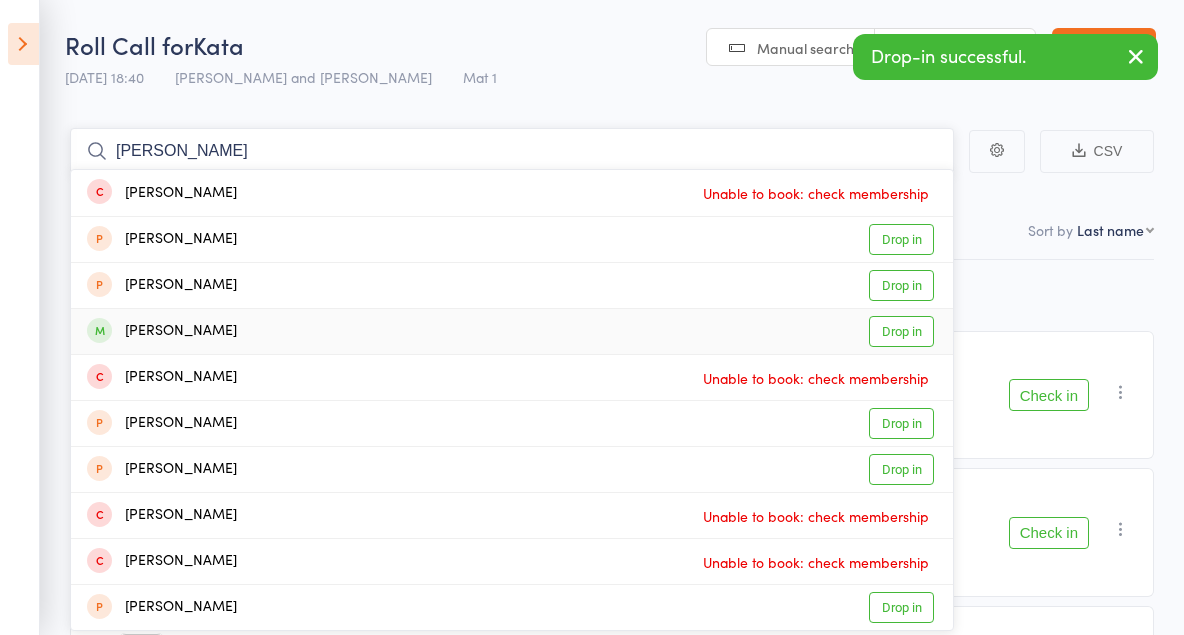type on "ollie" 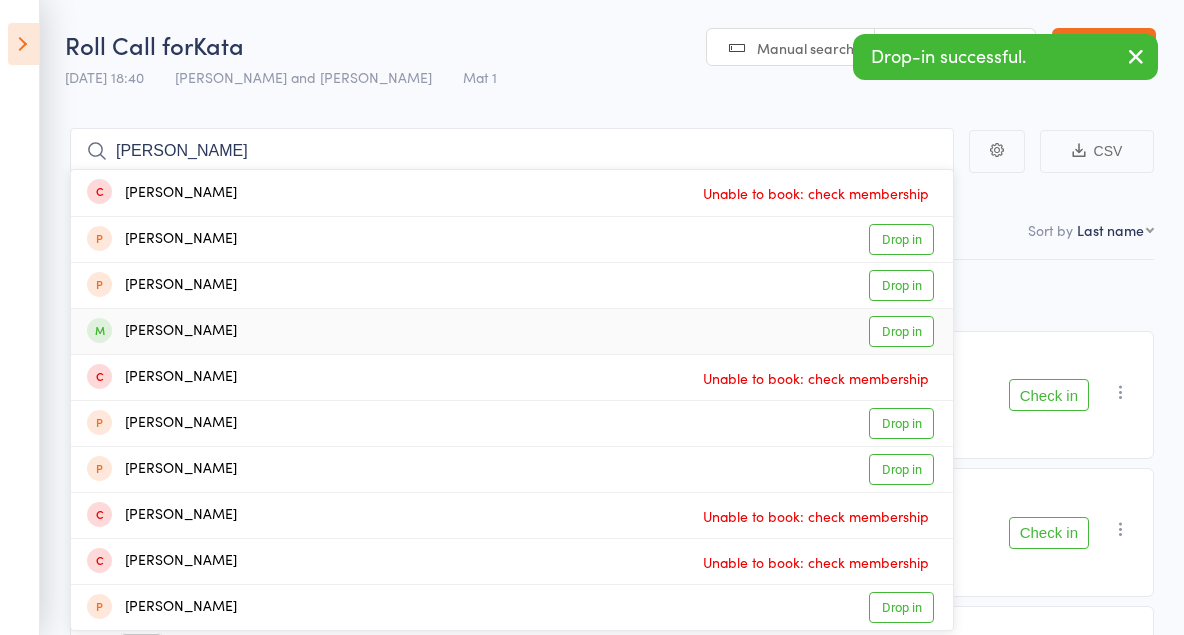 click on "Drop in" at bounding box center [901, 331] 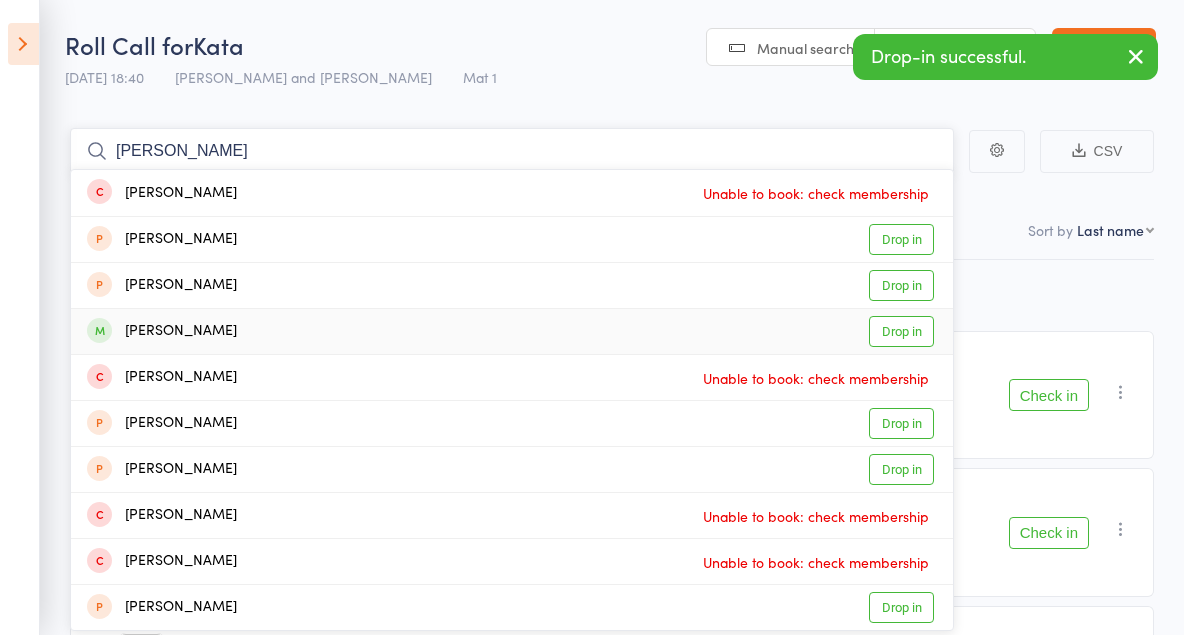 type 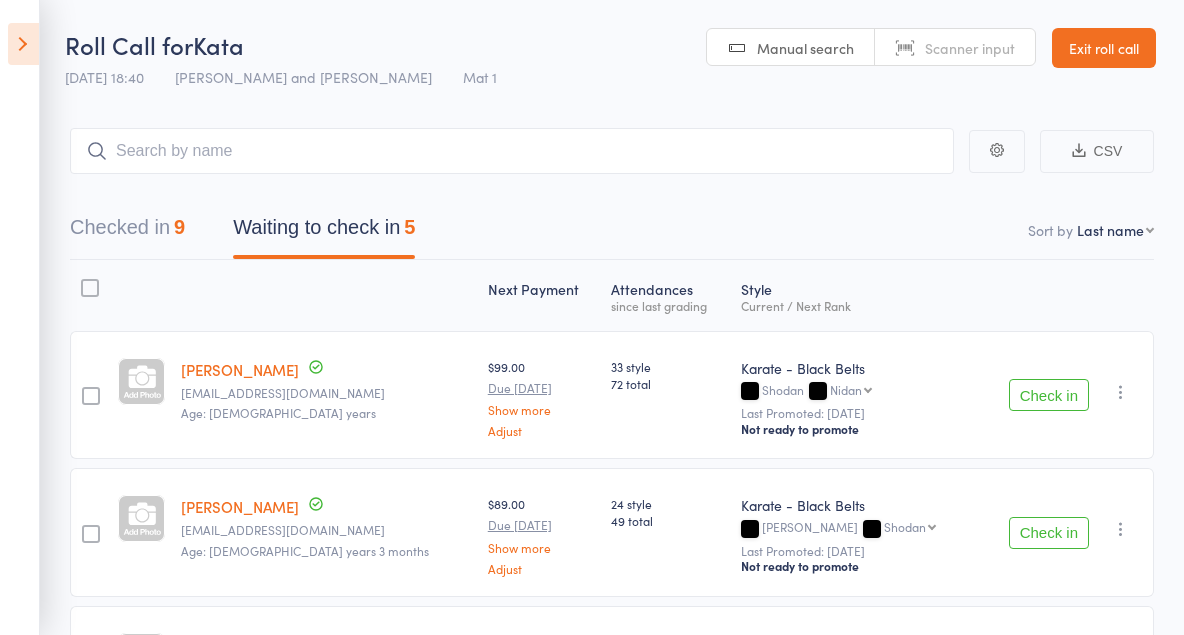 click on "Exit roll call" at bounding box center (1104, 48) 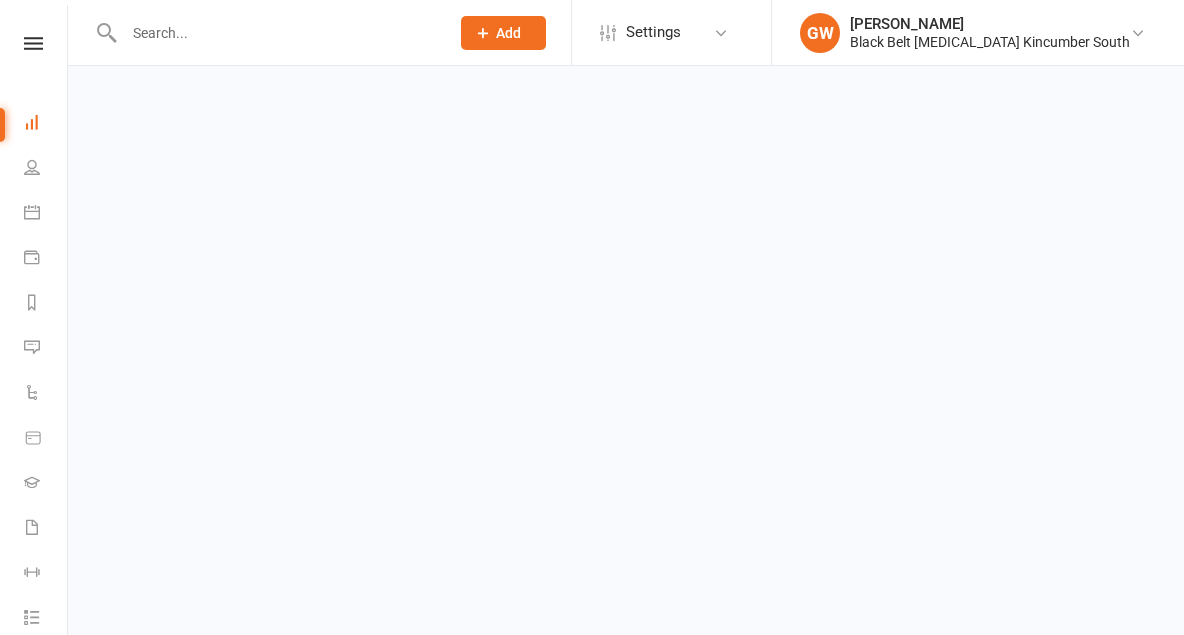 scroll, scrollTop: 0, scrollLeft: 0, axis: both 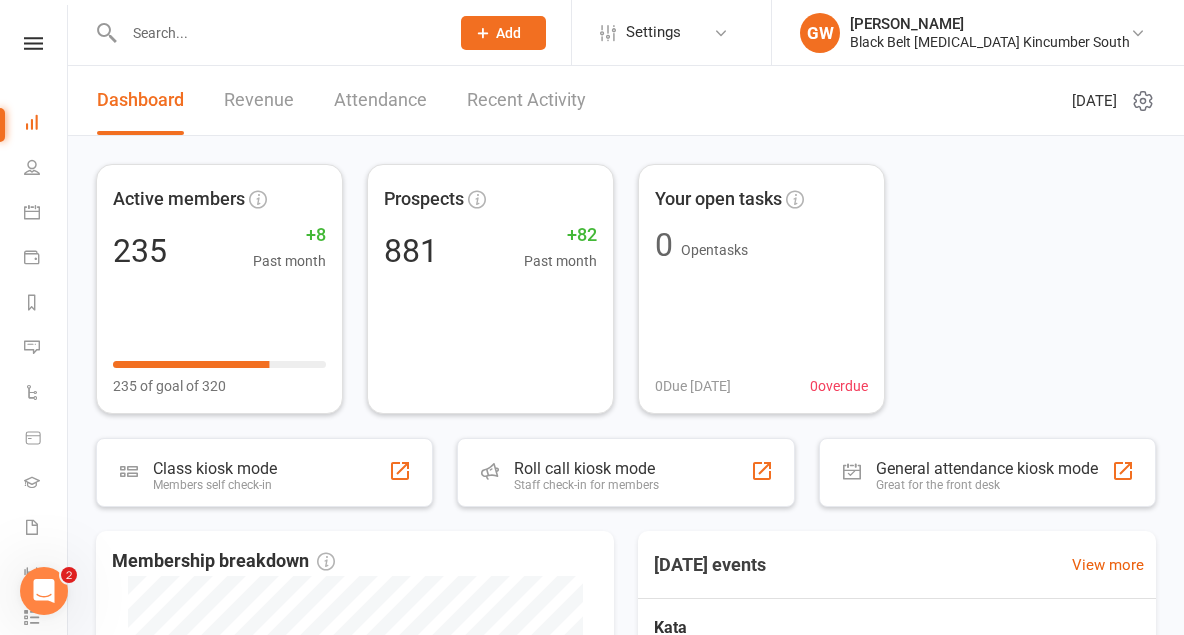 click 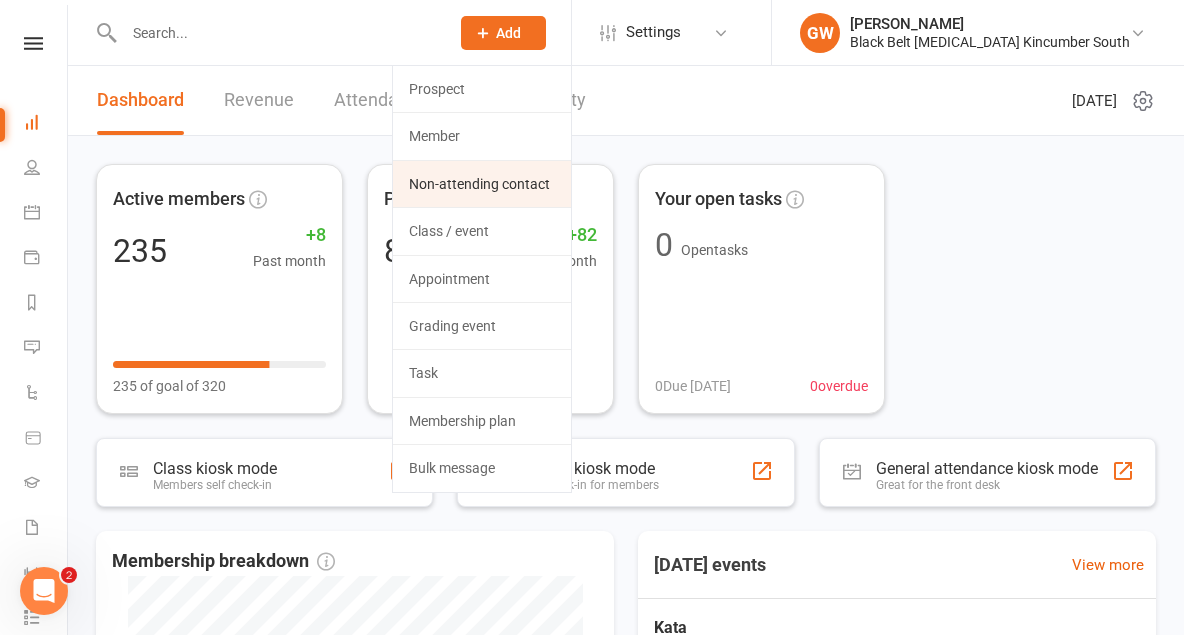 click on "Non-attending contact" 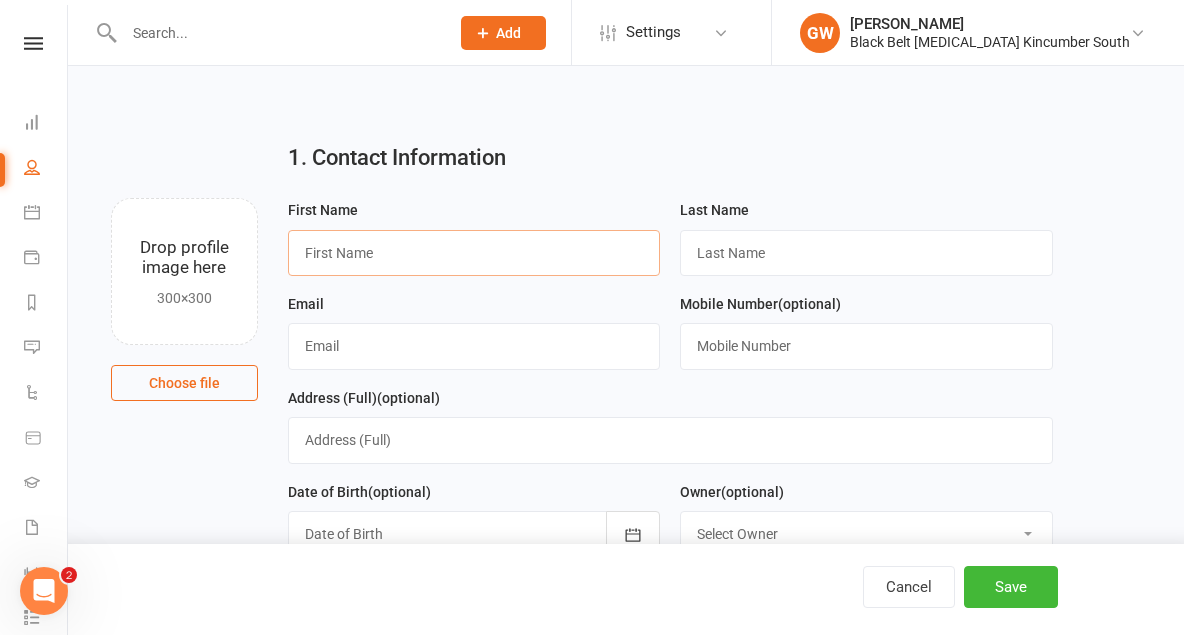 click at bounding box center (474, 253) 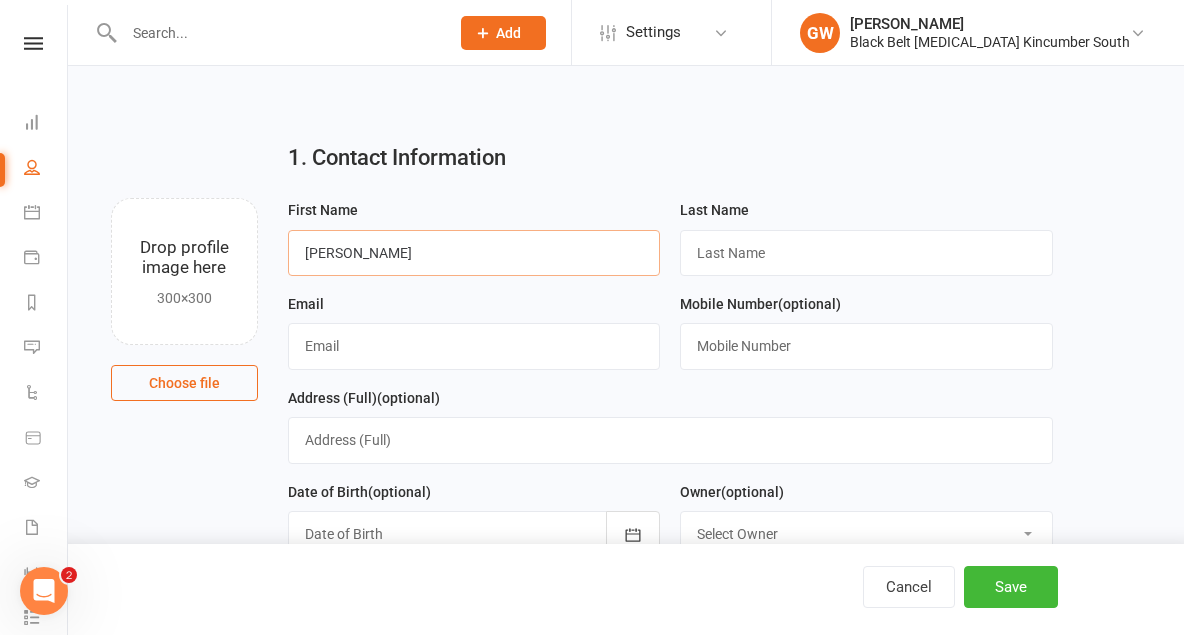 type on "Kate" 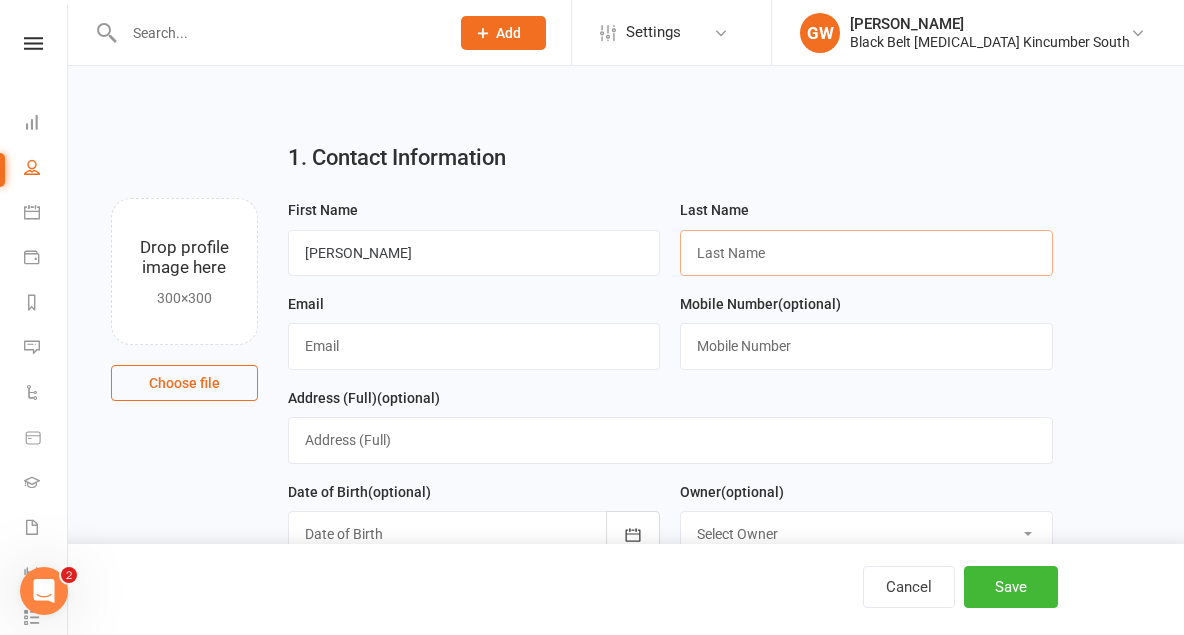 click at bounding box center [866, 253] 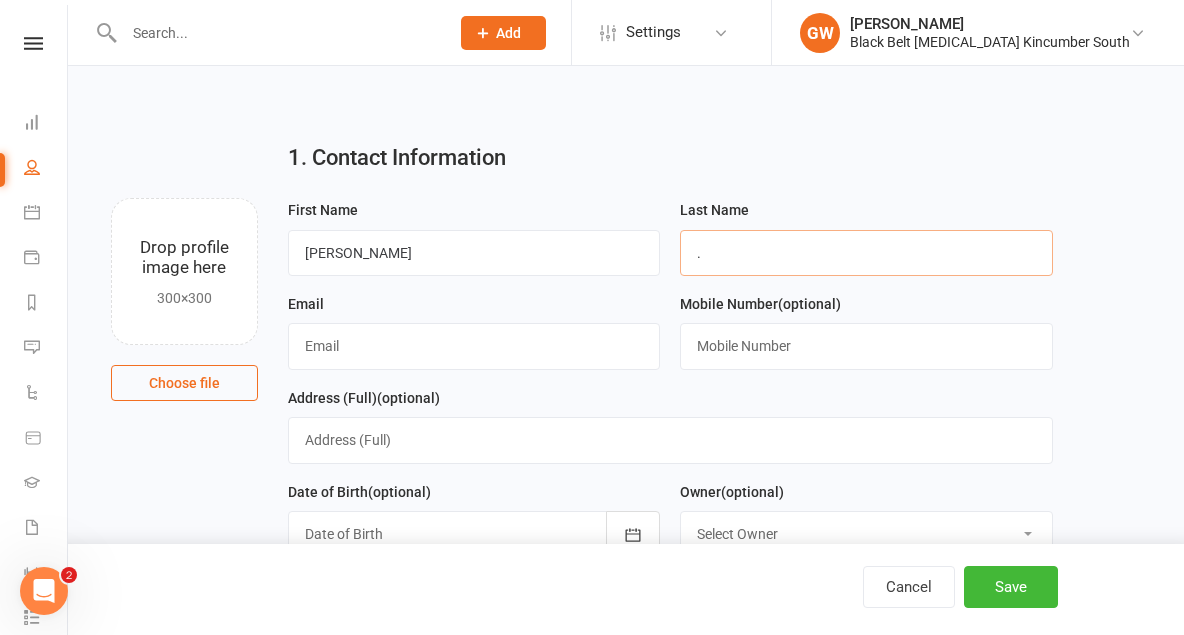 type on "." 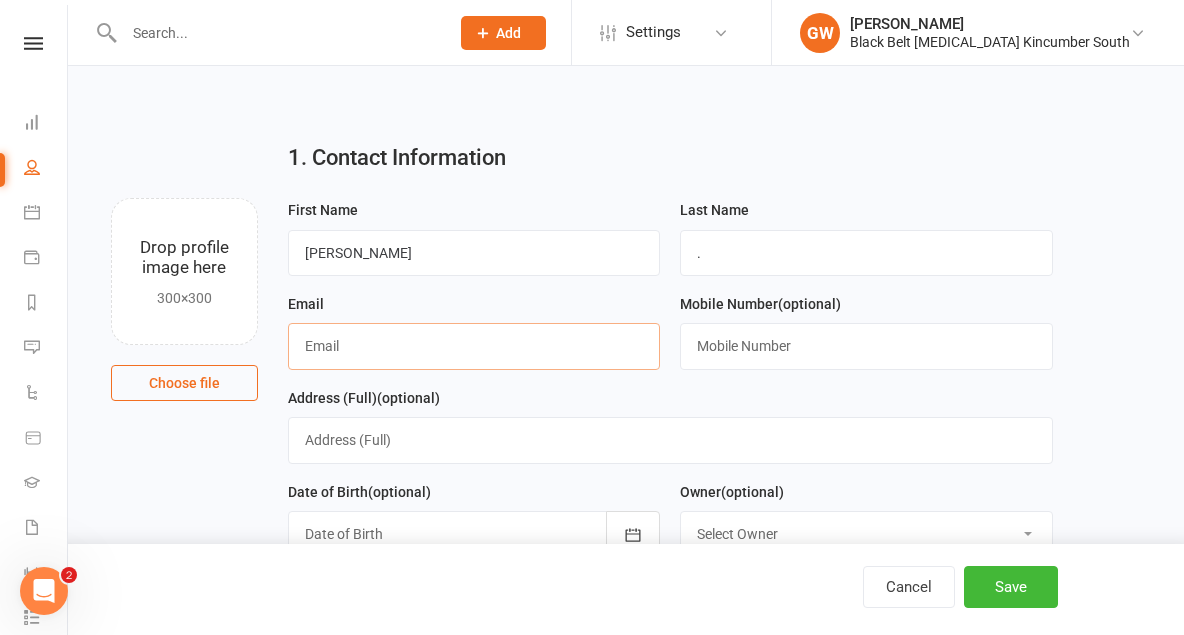 click at bounding box center (474, 346) 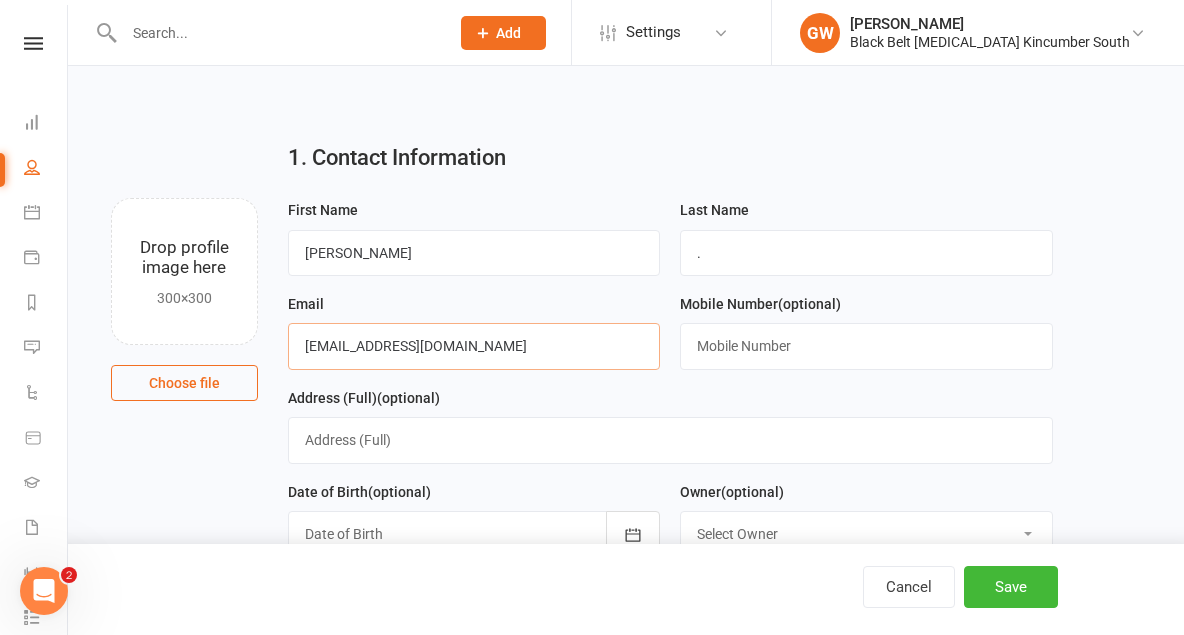 type on "katekoosney@gmail.com" 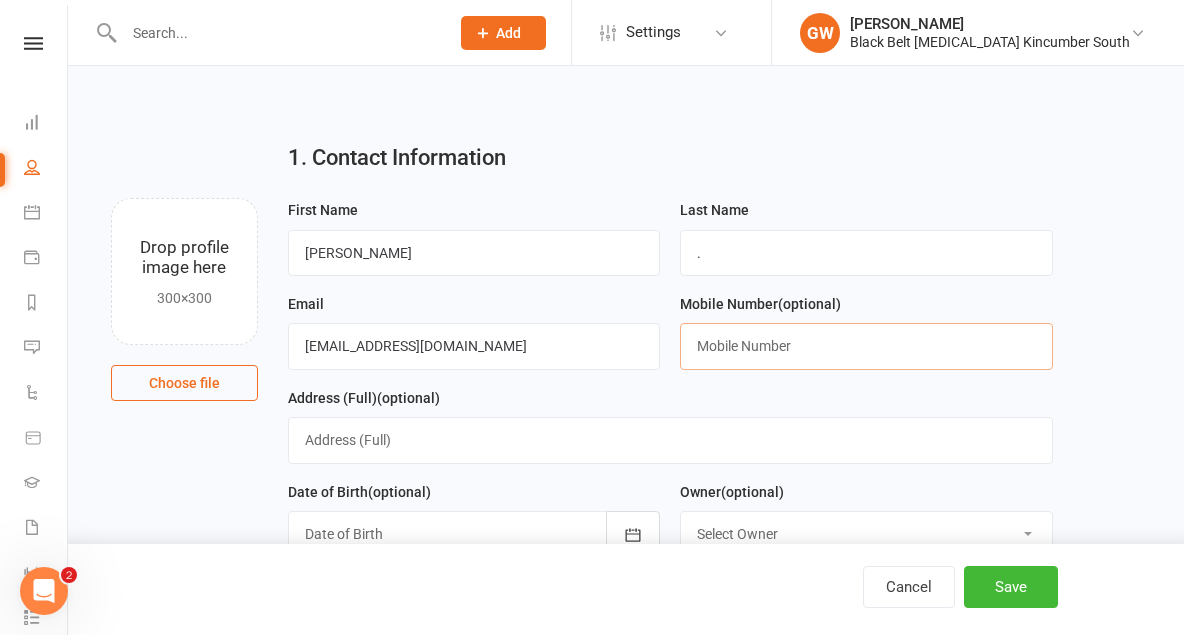 click at bounding box center [866, 346] 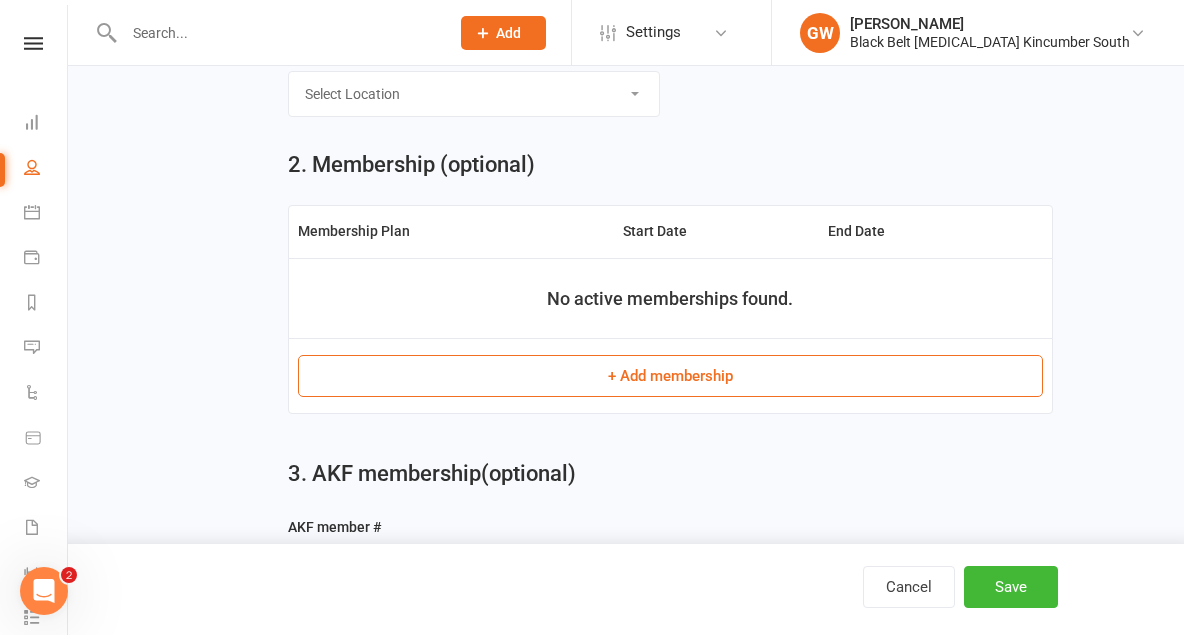 scroll, scrollTop: 621, scrollLeft: 0, axis: vertical 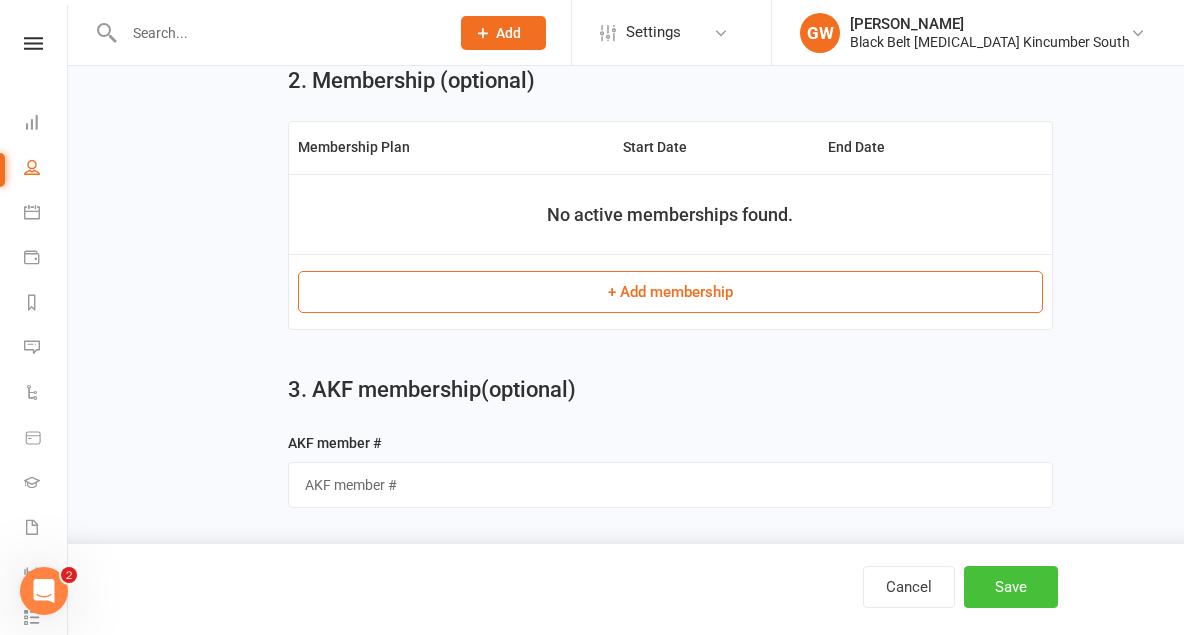 type on "0450914043" 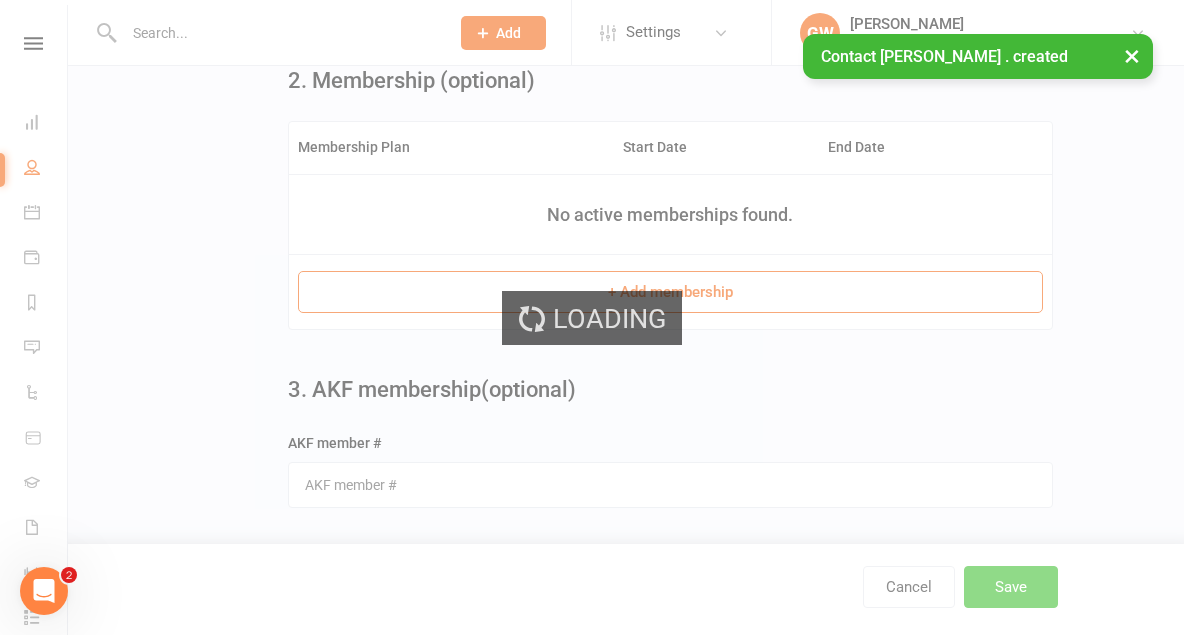 scroll, scrollTop: 0, scrollLeft: 0, axis: both 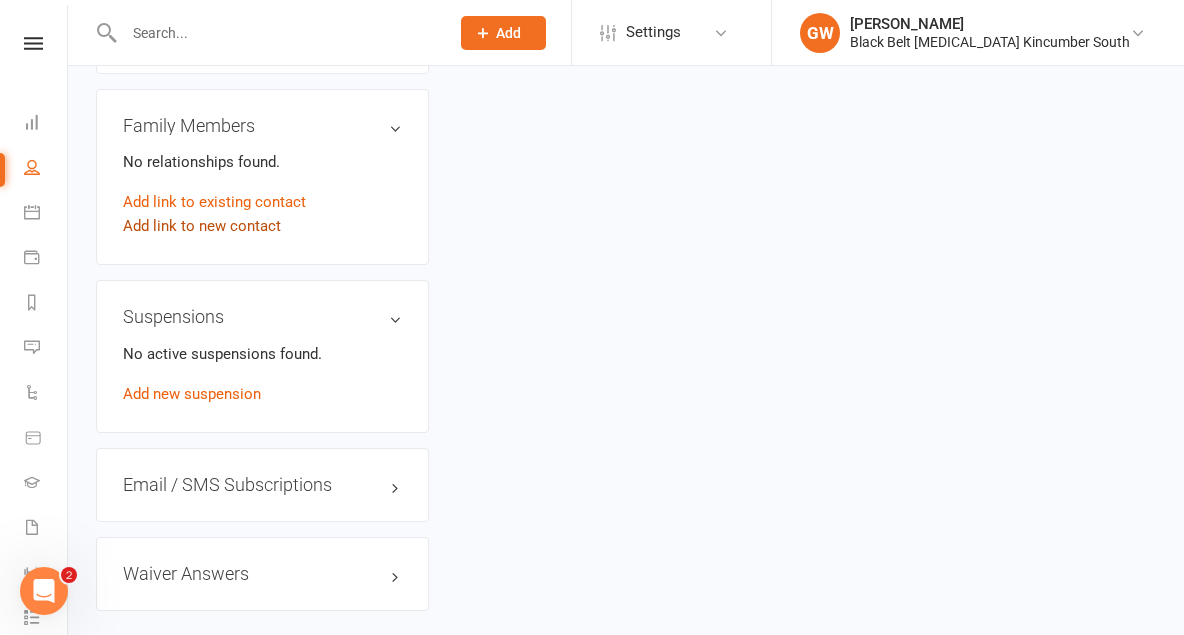 click on "Add link to new contact" at bounding box center [202, 226] 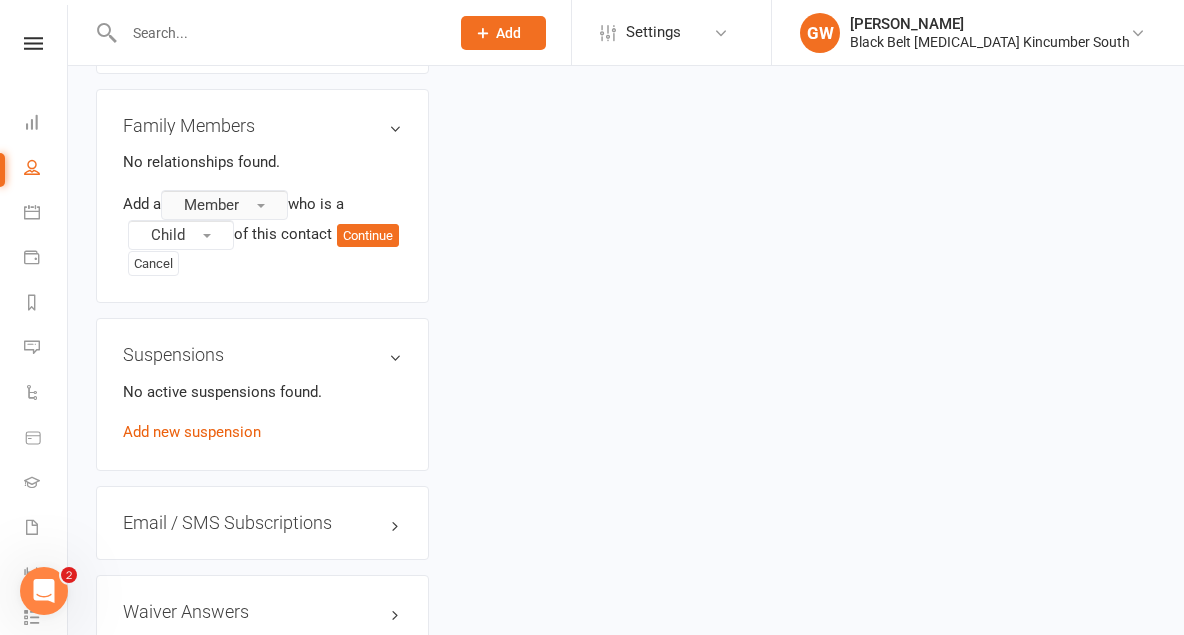 click on "Member" at bounding box center (224, 205) 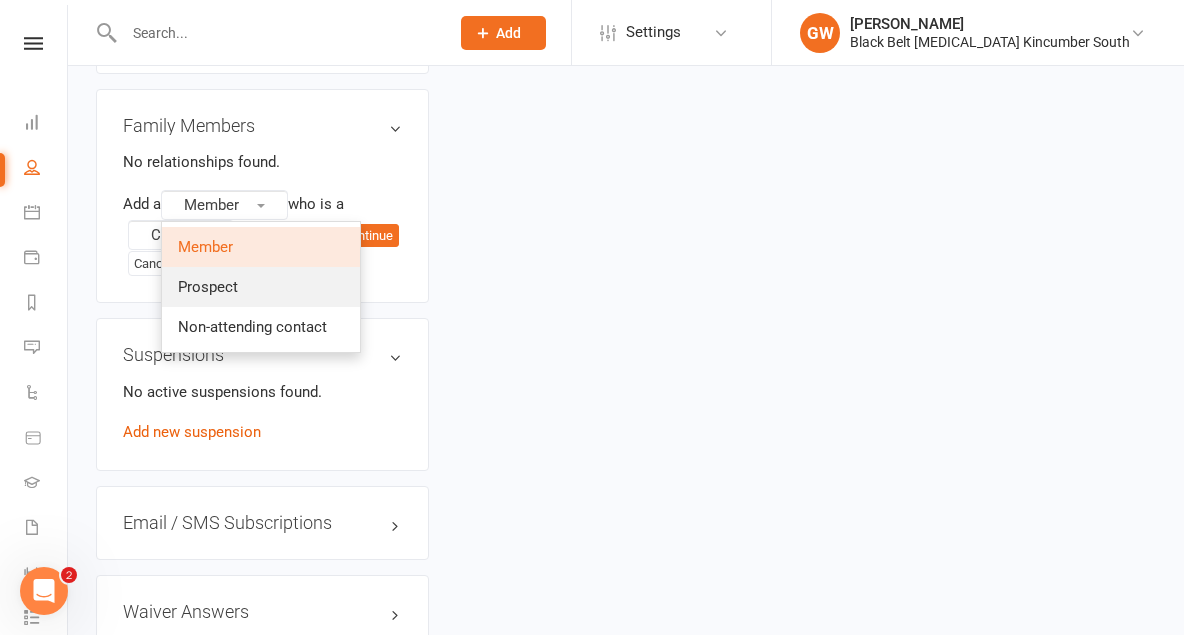 click on "Prospect" at bounding box center (208, 287) 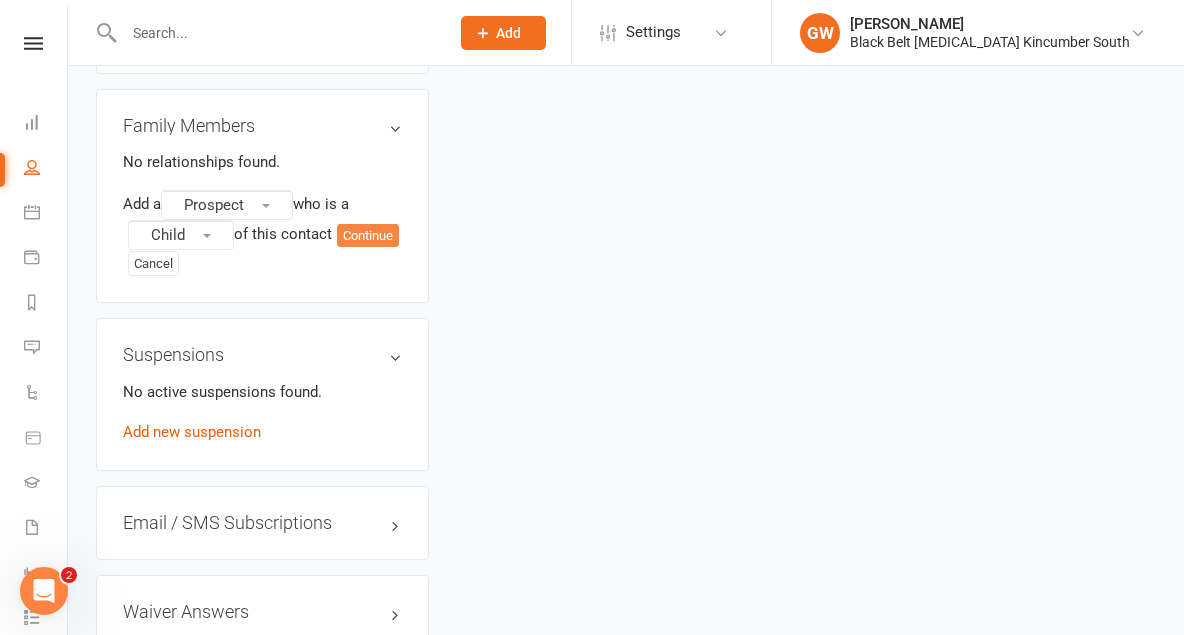 click on "Continue" at bounding box center (368, 236) 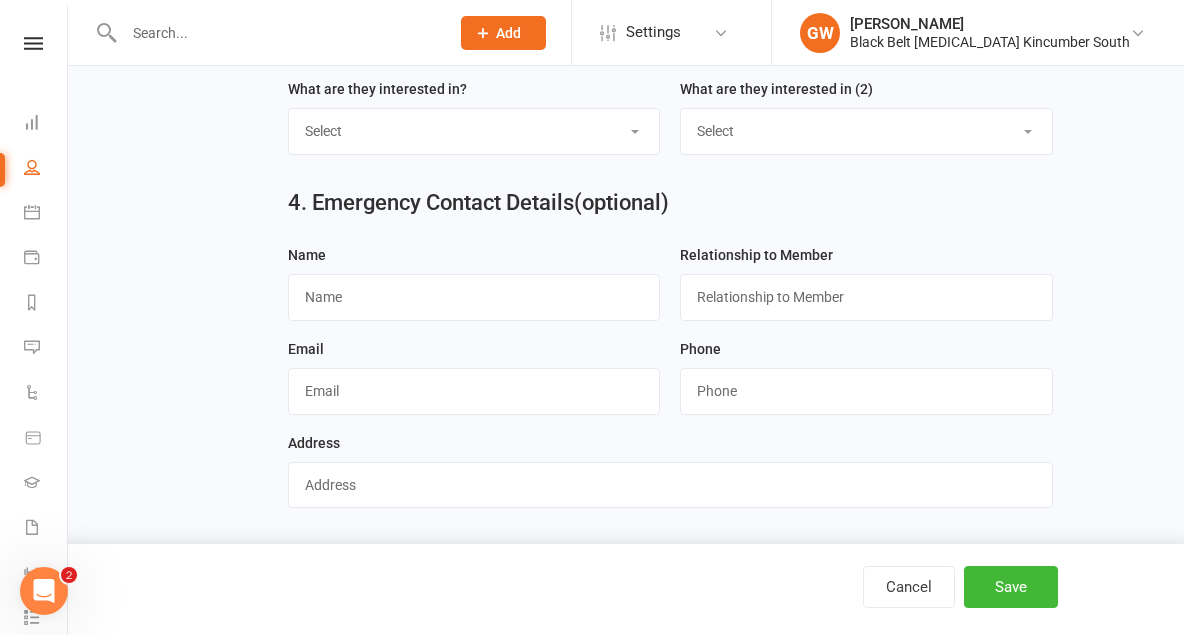 scroll, scrollTop: 0, scrollLeft: 0, axis: both 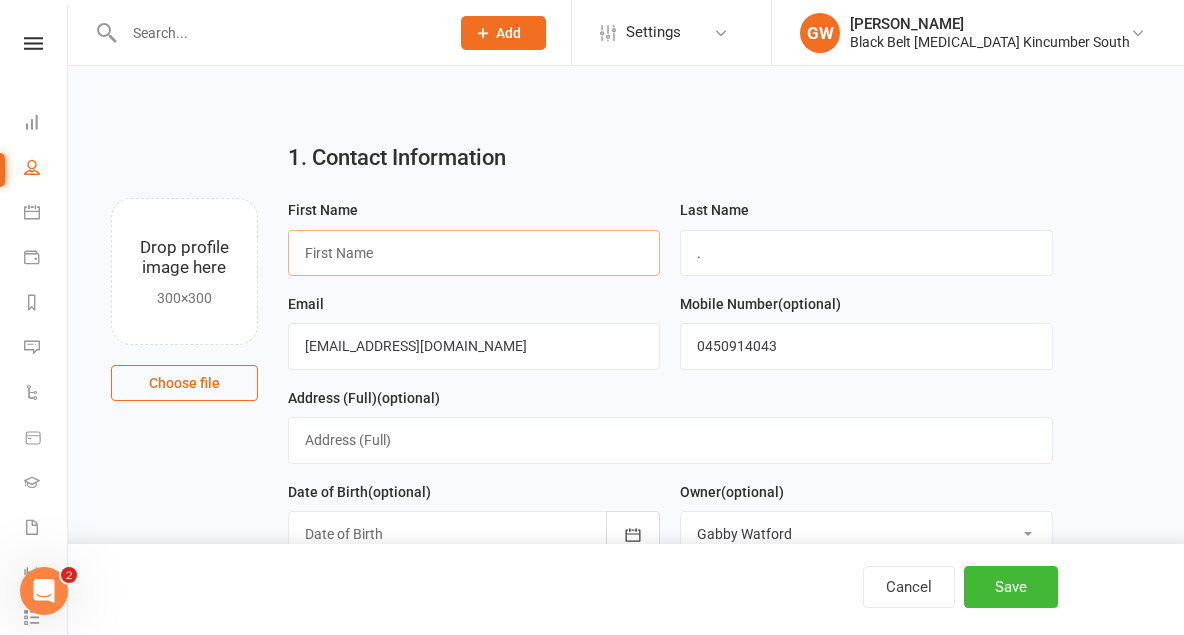 click at bounding box center (474, 253) 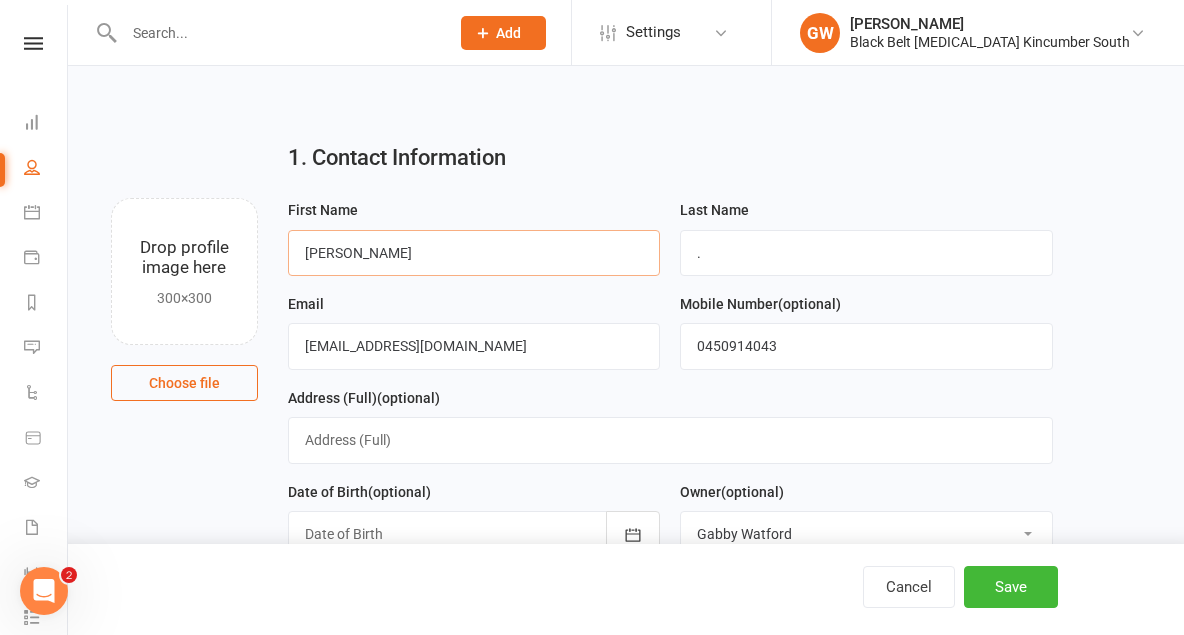 type on "Sonny" 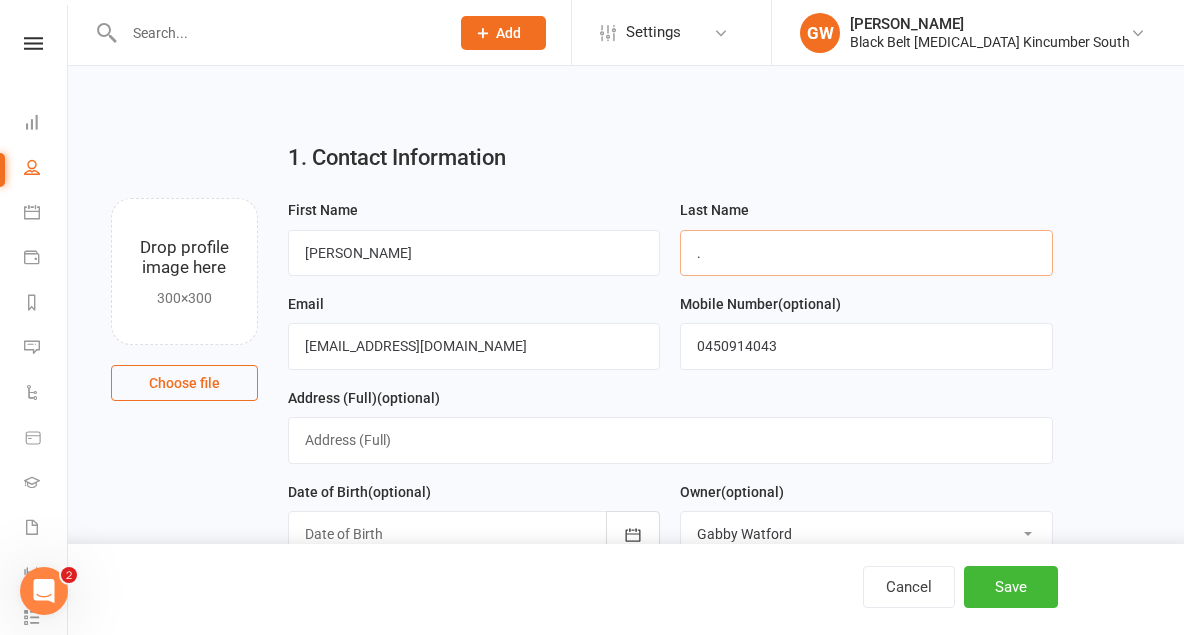 click on "." at bounding box center (866, 253) 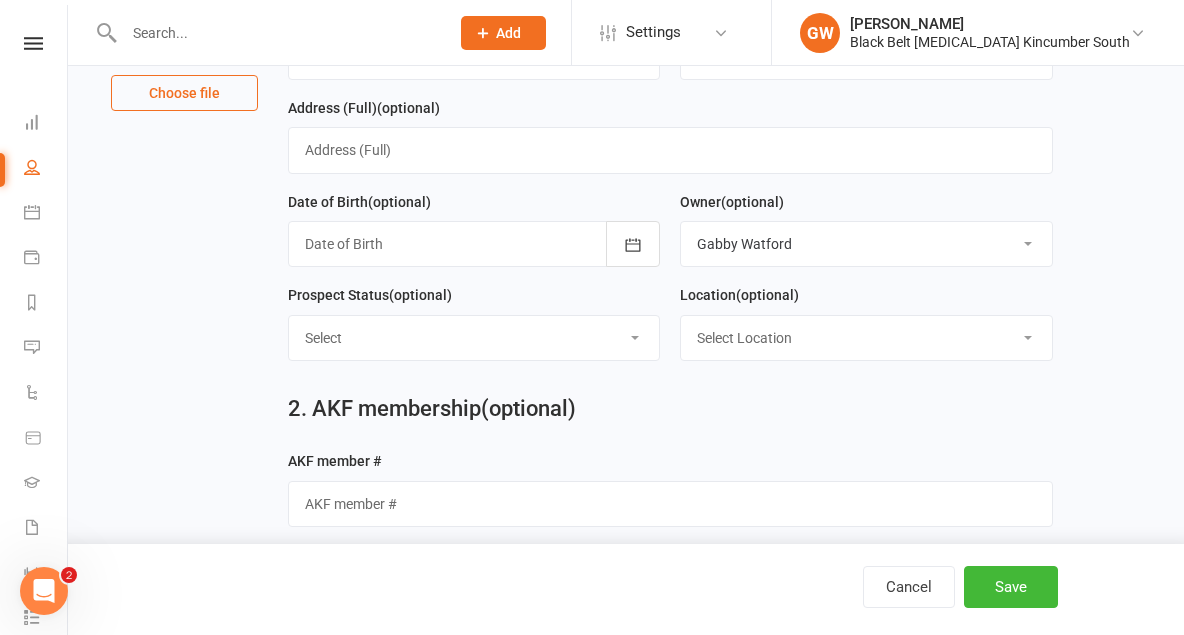 scroll, scrollTop: 296, scrollLeft: 0, axis: vertical 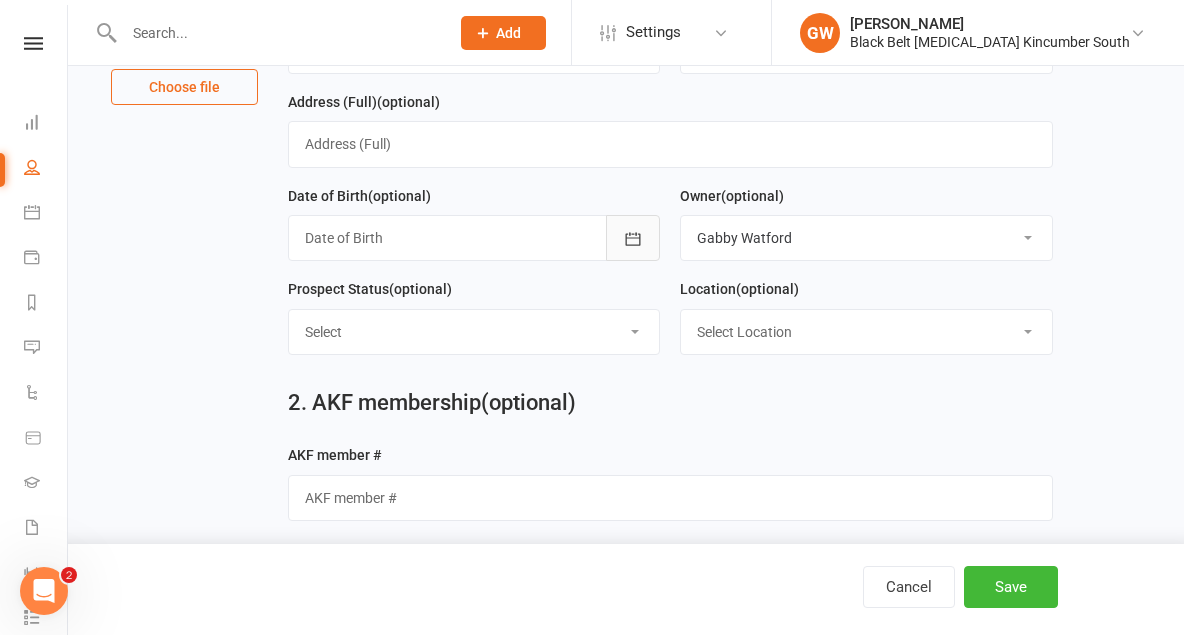 type on "Clark" 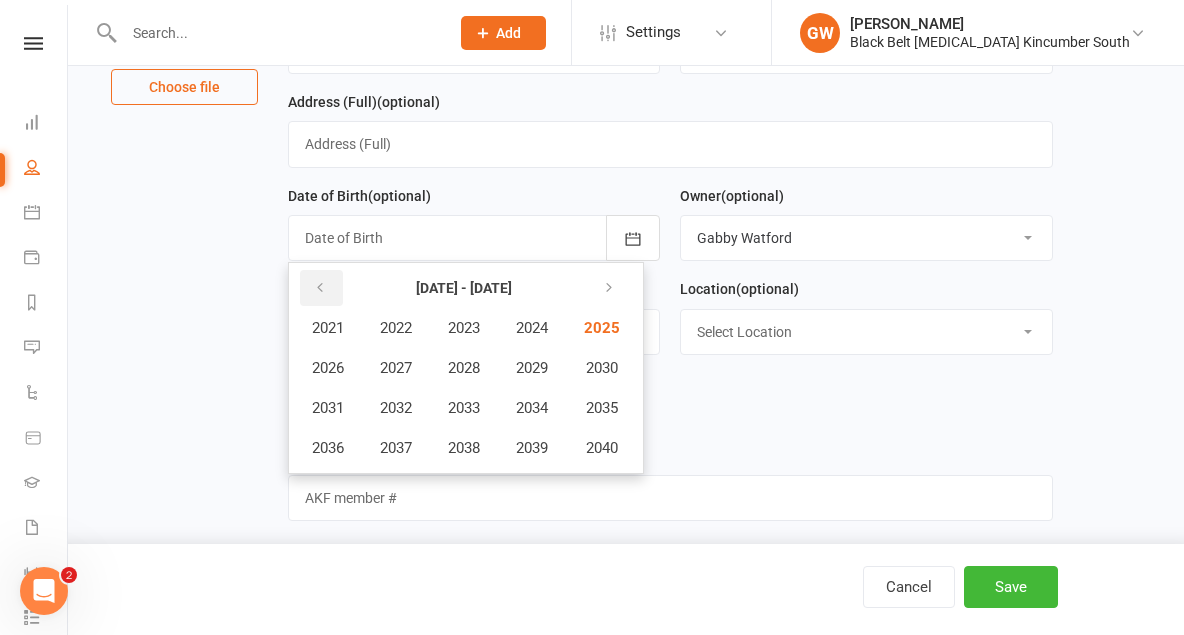 click at bounding box center (321, 288) 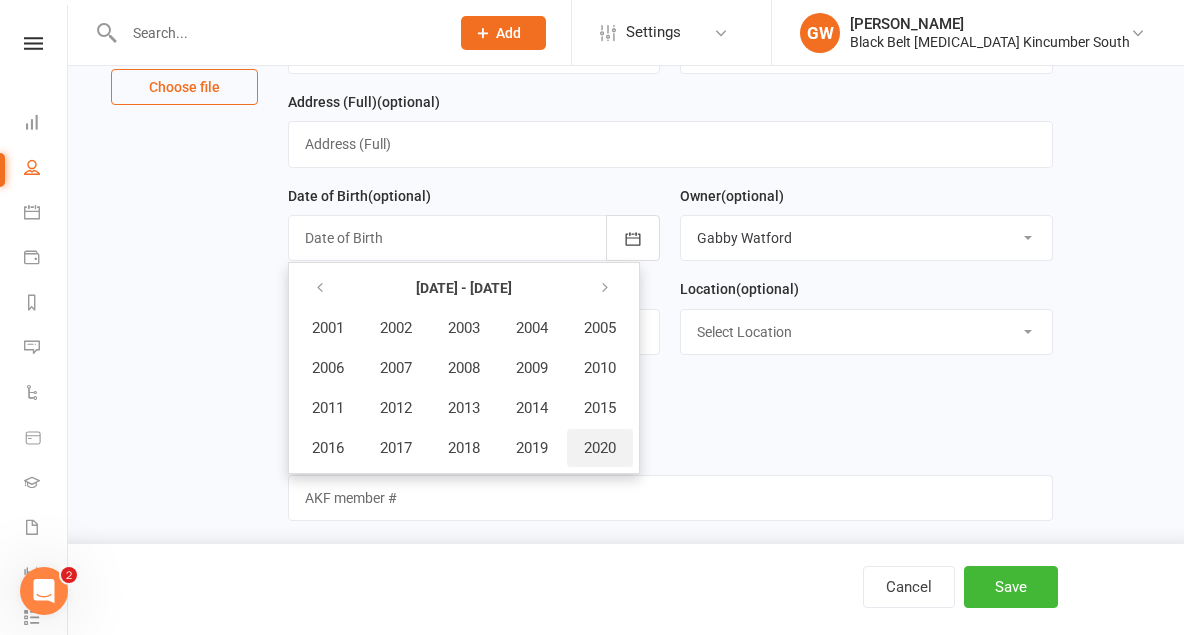 click on "2020" at bounding box center (600, 448) 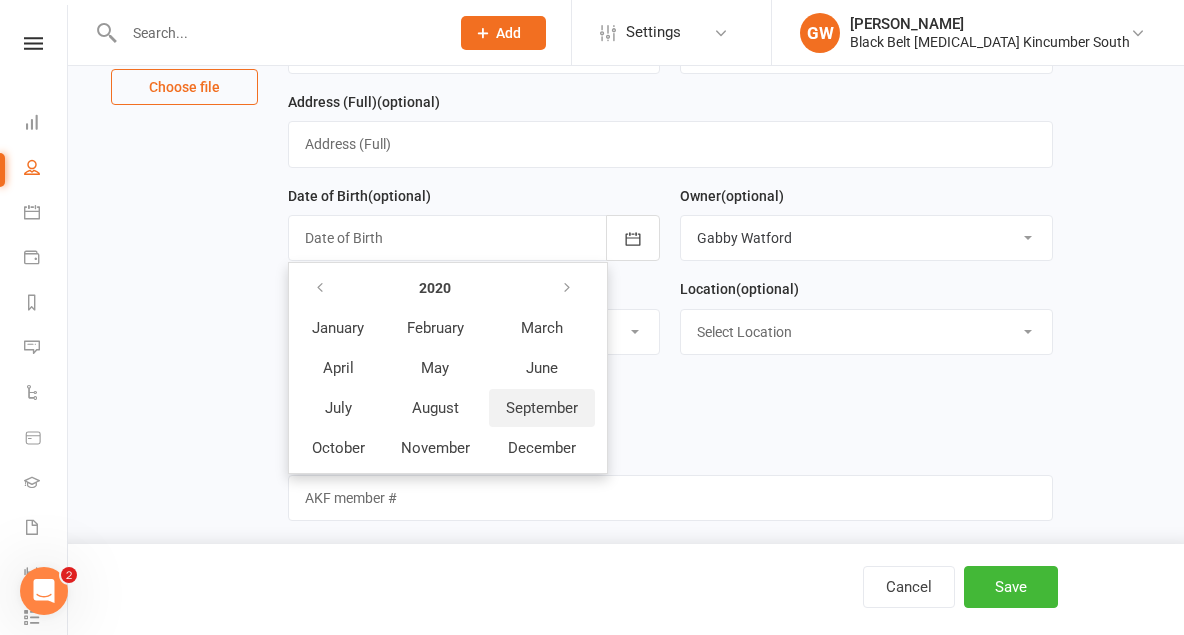 click on "September" at bounding box center (542, 408) 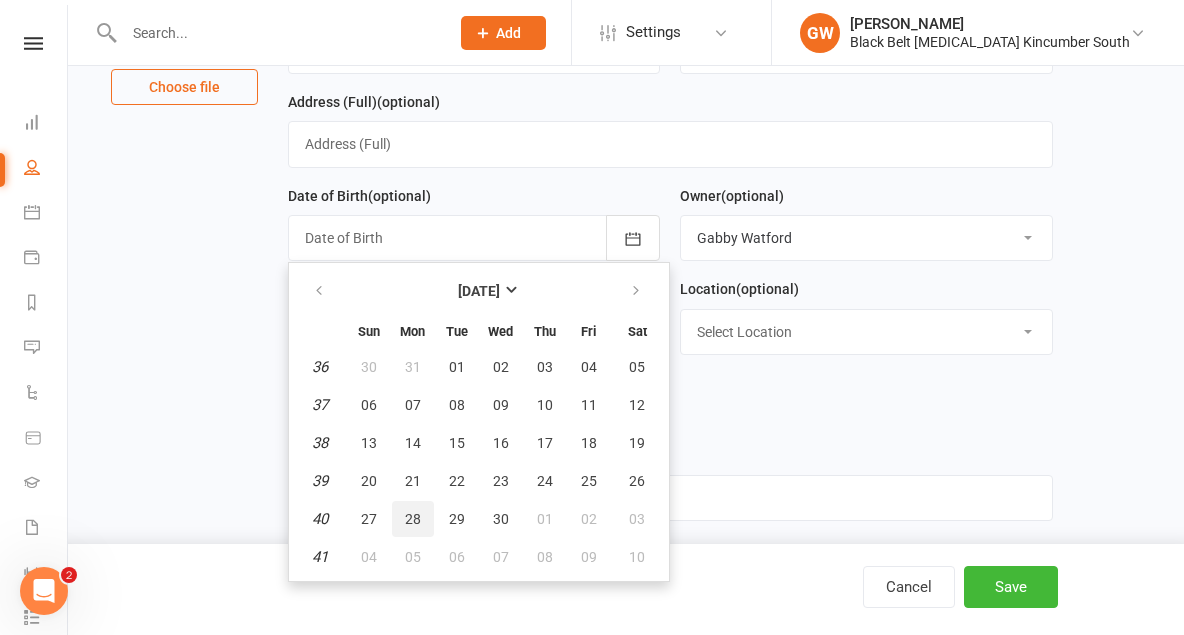 click on "28" at bounding box center (413, 519) 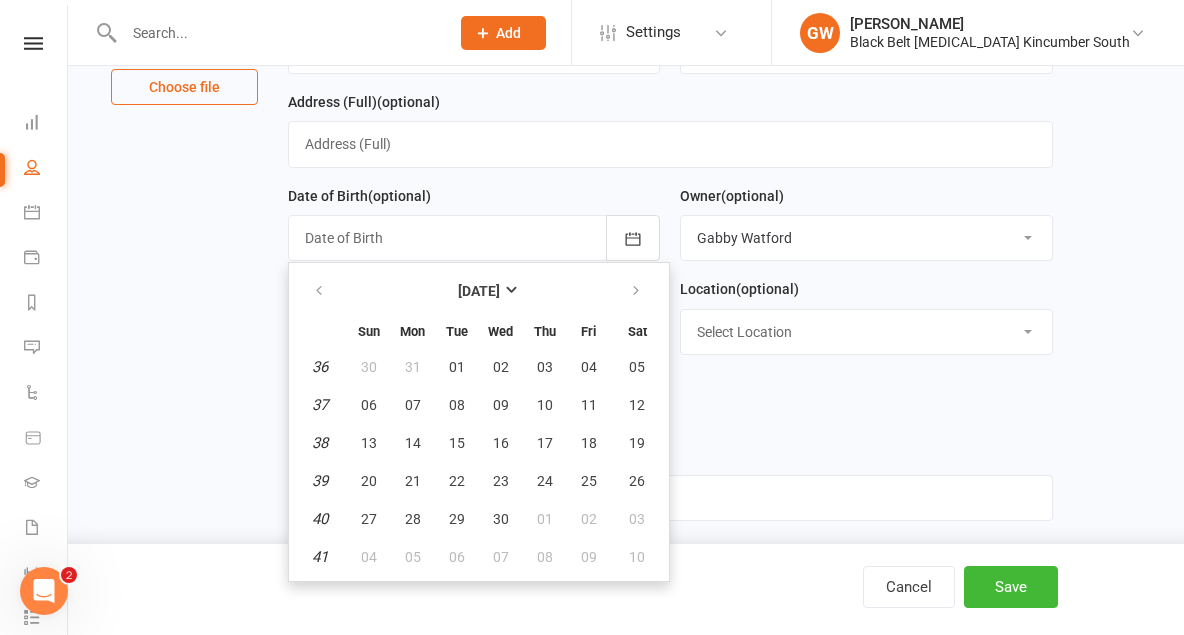 type on "28 Sep 2020" 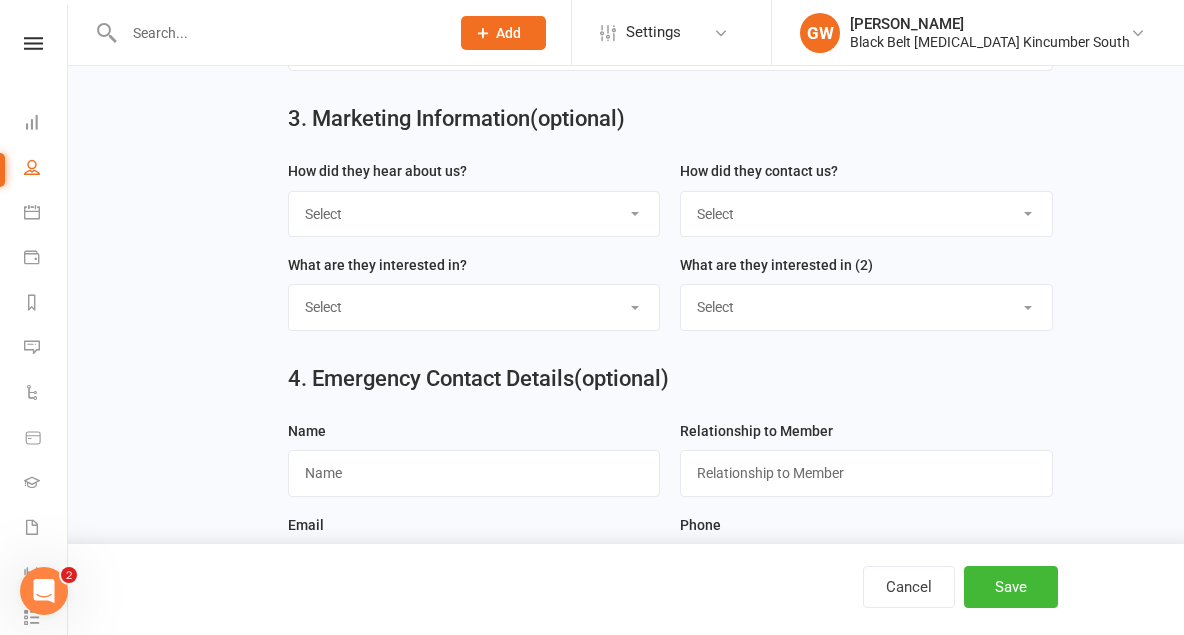 scroll, scrollTop: 928, scrollLeft: 0, axis: vertical 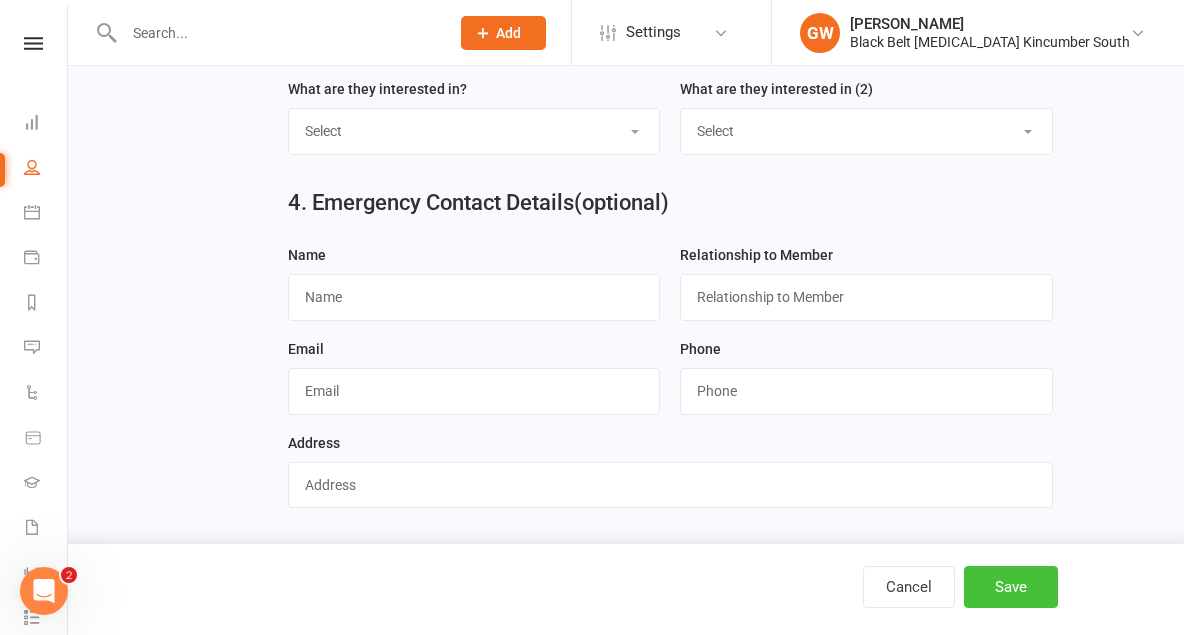 click on "Save" at bounding box center (1011, 587) 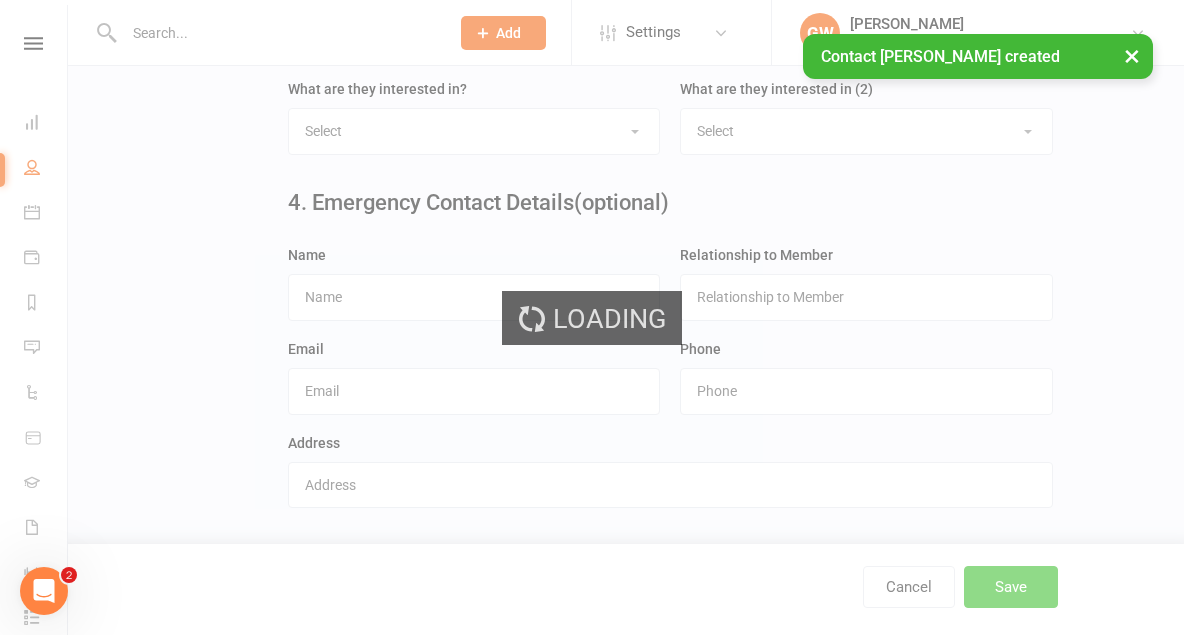 scroll, scrollTop: 0, scrollLeft: 0, axis: both 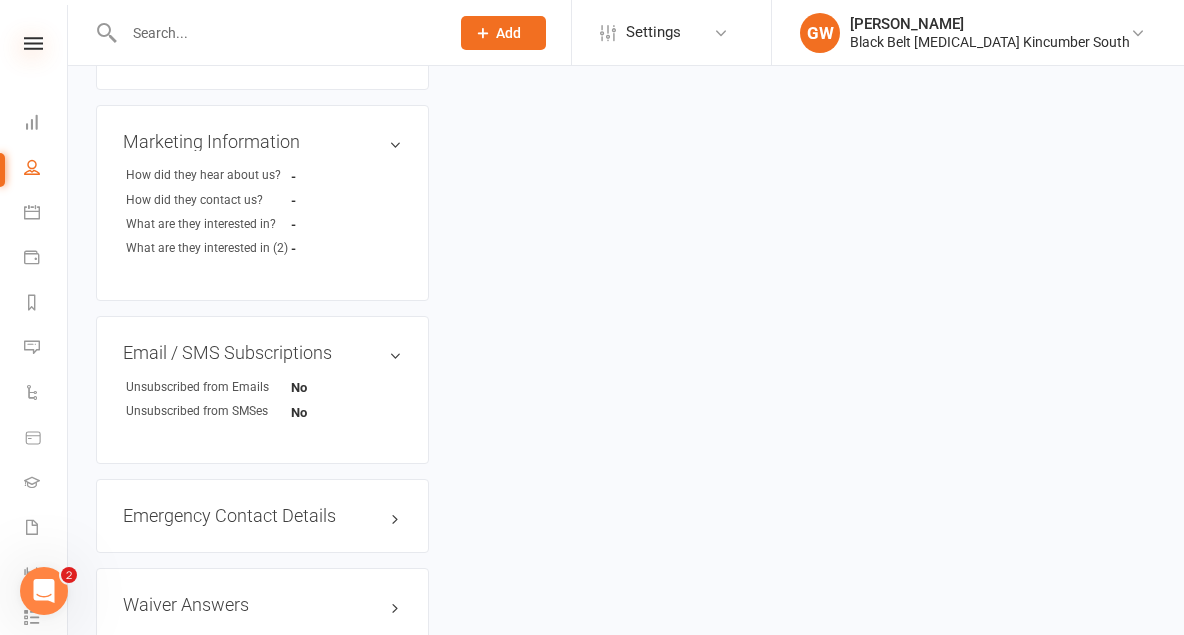 click at bounding box center (33, 43) 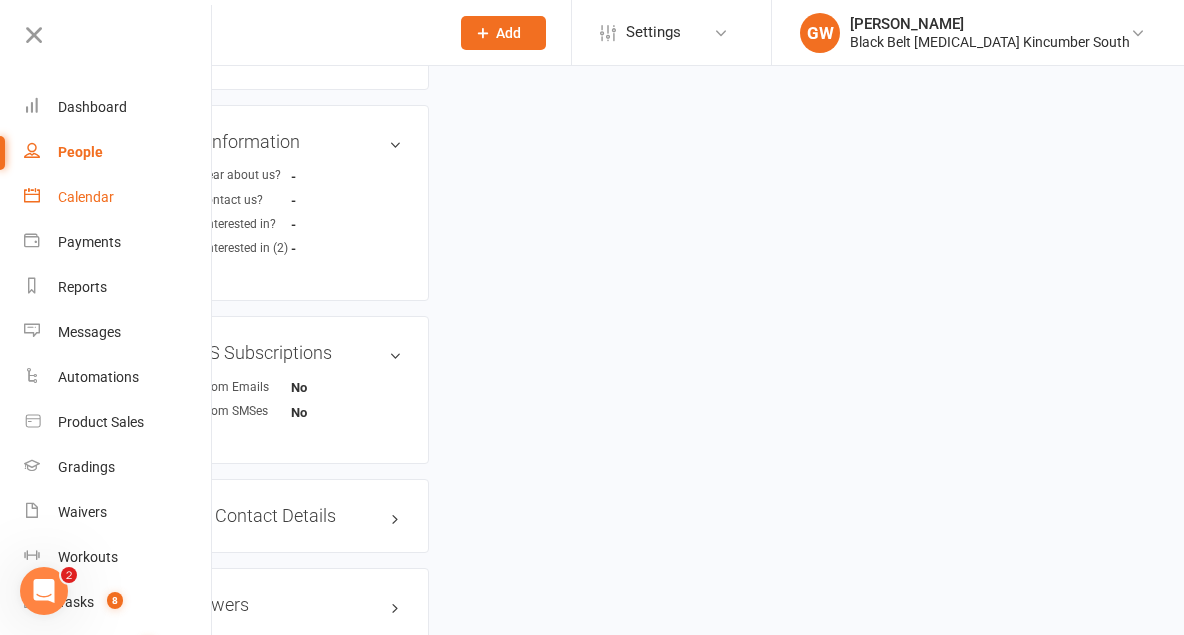 click on "Calendar" at bounding box center (86, 197) 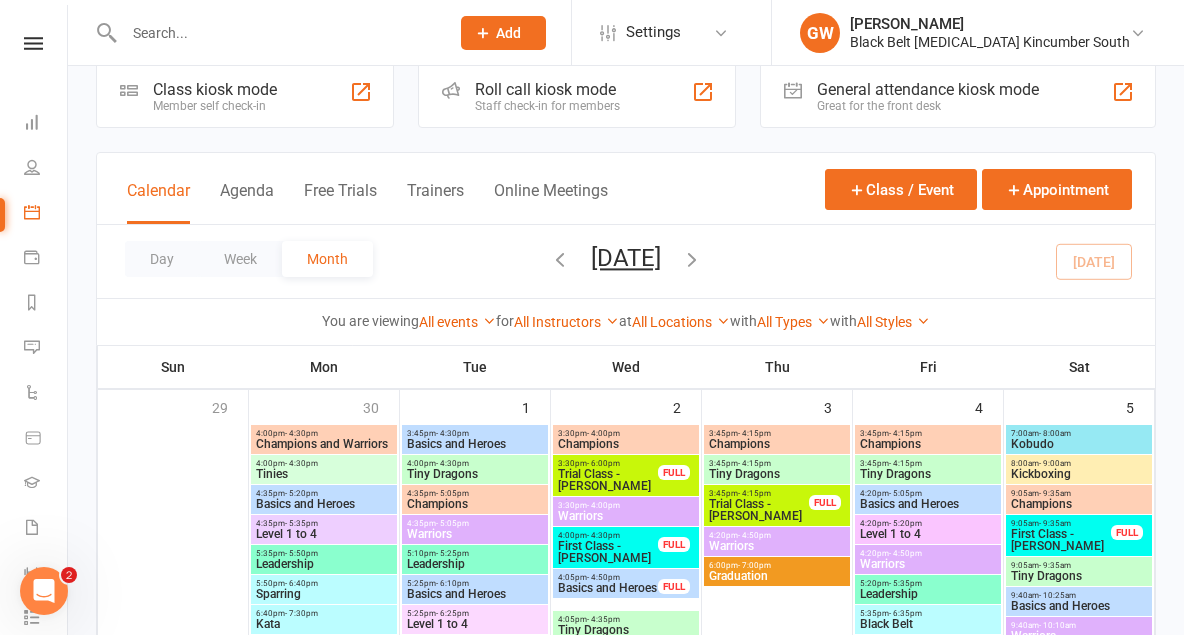 scroll, scrollTop: 0, scrollLeft: 0, axis: both 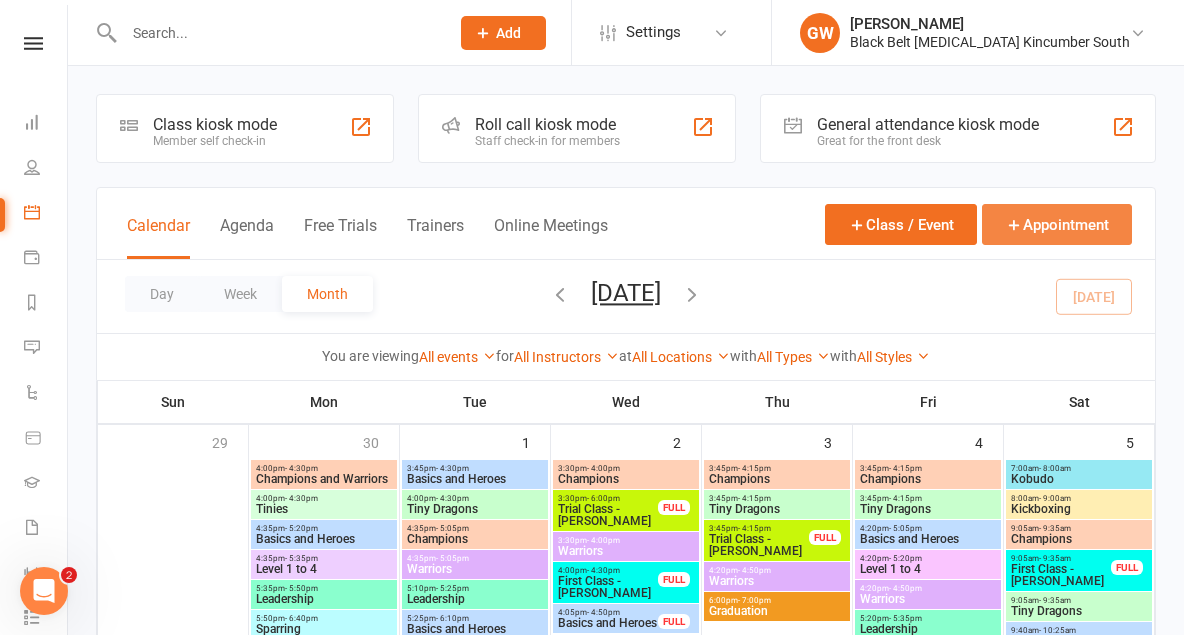 click on "Appointment" at bounding box center (1057, 224) 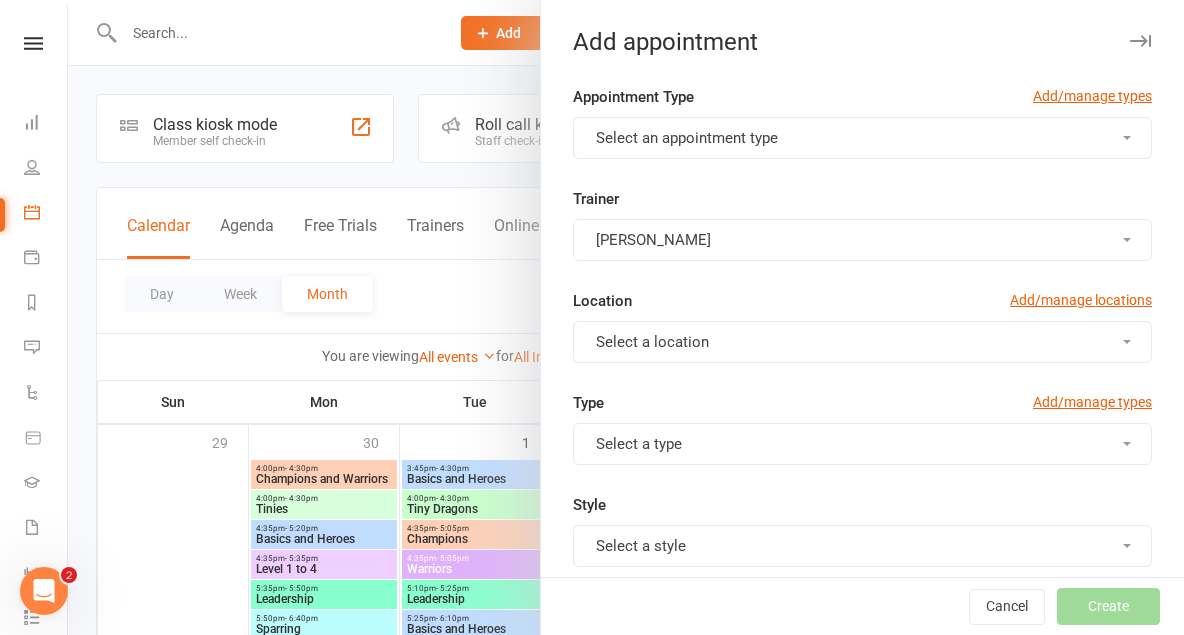 click on "Select an appointment type" at bounding box center [687, 138] 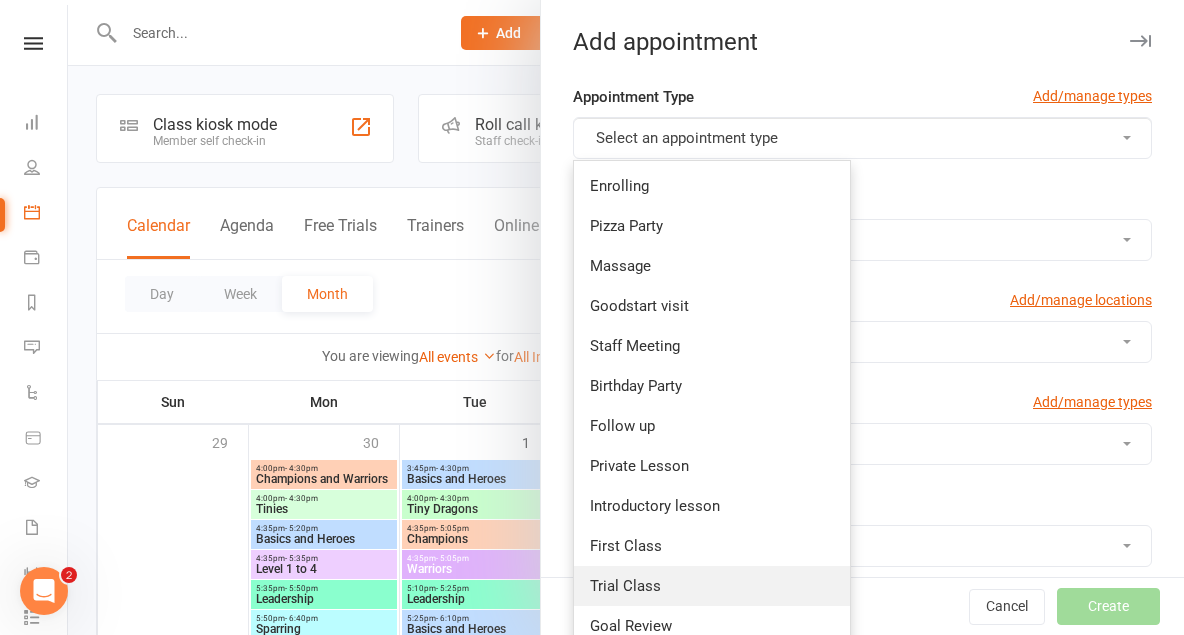 click on "Trial Class" at bounding box center (625, 586) 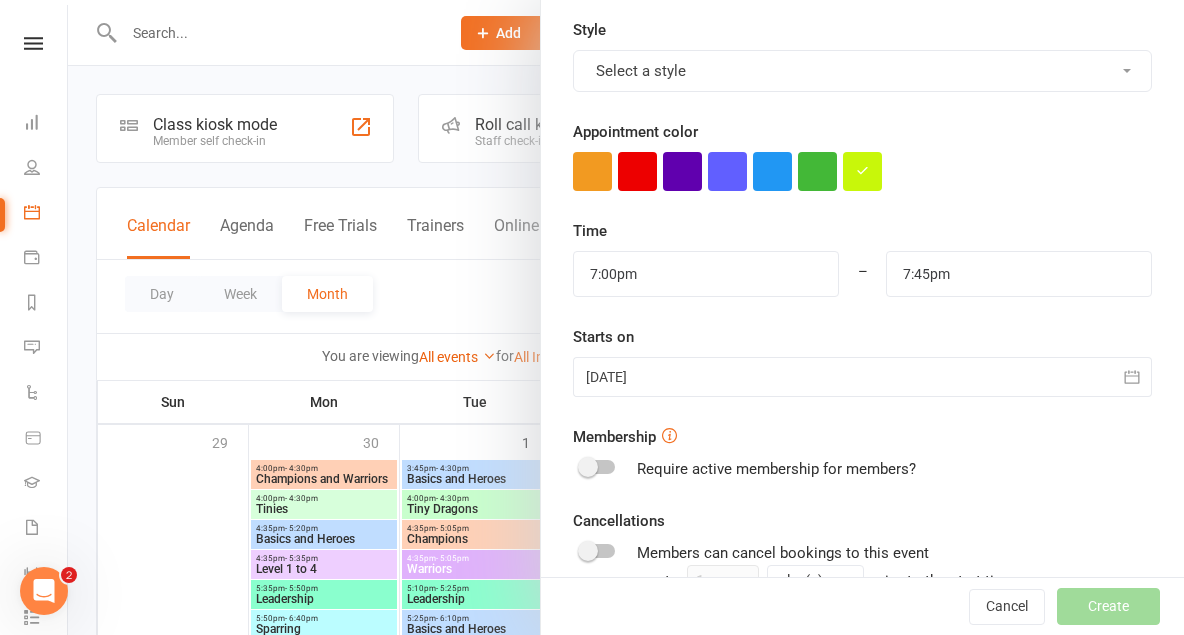 scroll, scrollTop: 476, scrollLeft: 0, axis: vertical 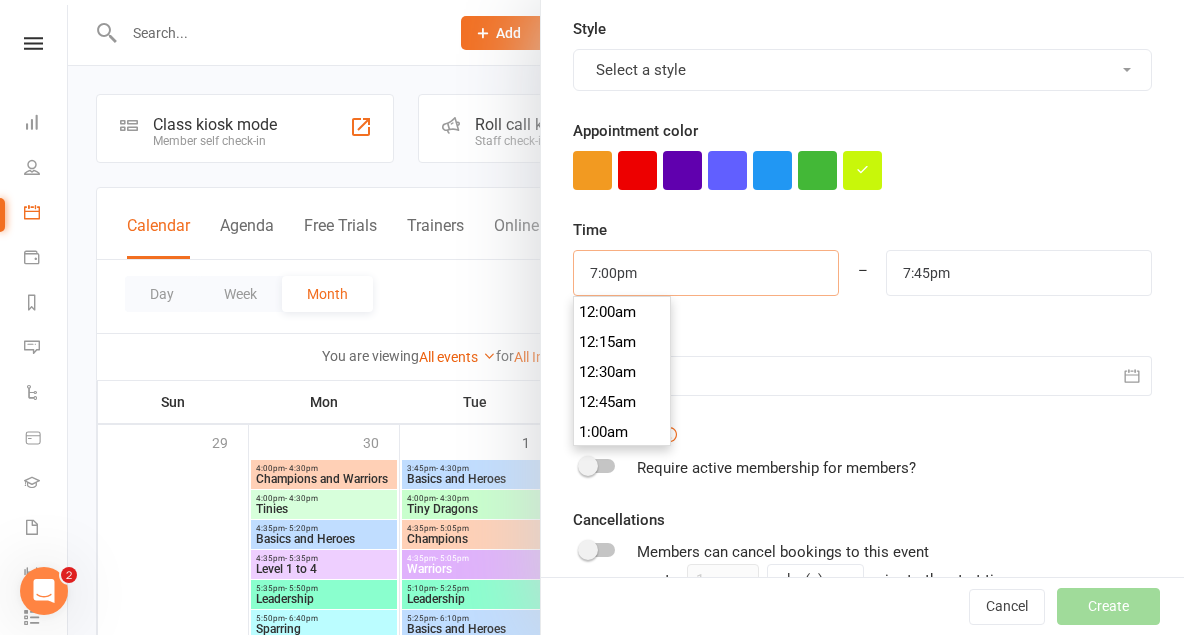 click on "7:00pm" at bounding box center (706, 273) 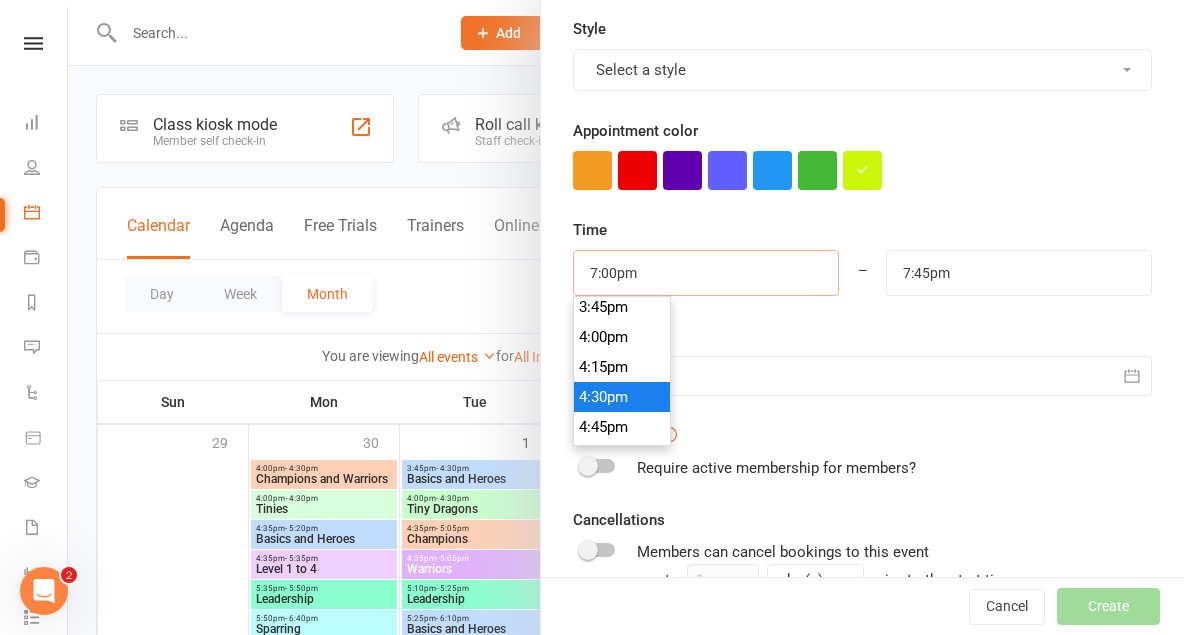 scroll, scrollTop: 1882, scrollLeft: 0, axis: vertical 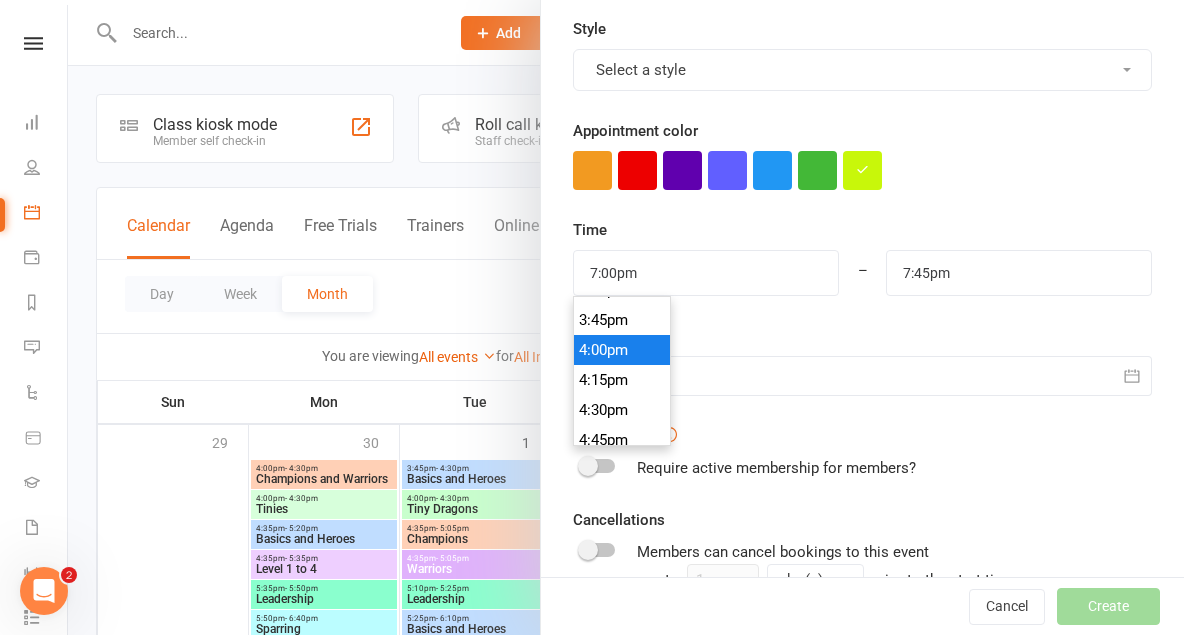 type on "4:00pm" 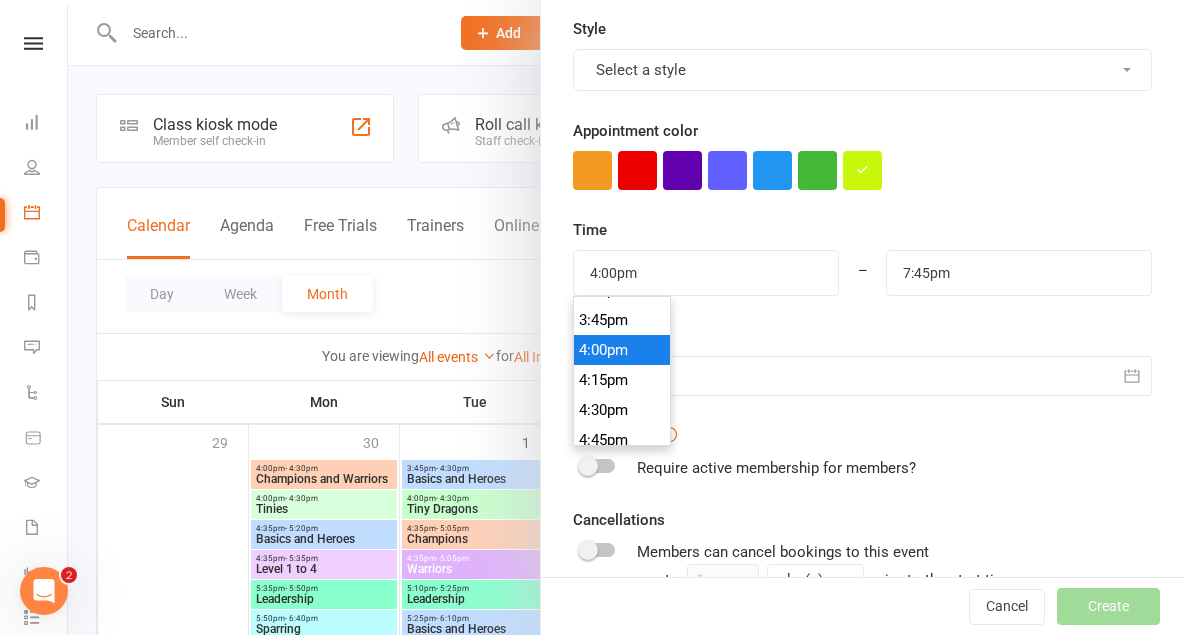 click on "4:00pm" at bounding box center [622, 350] 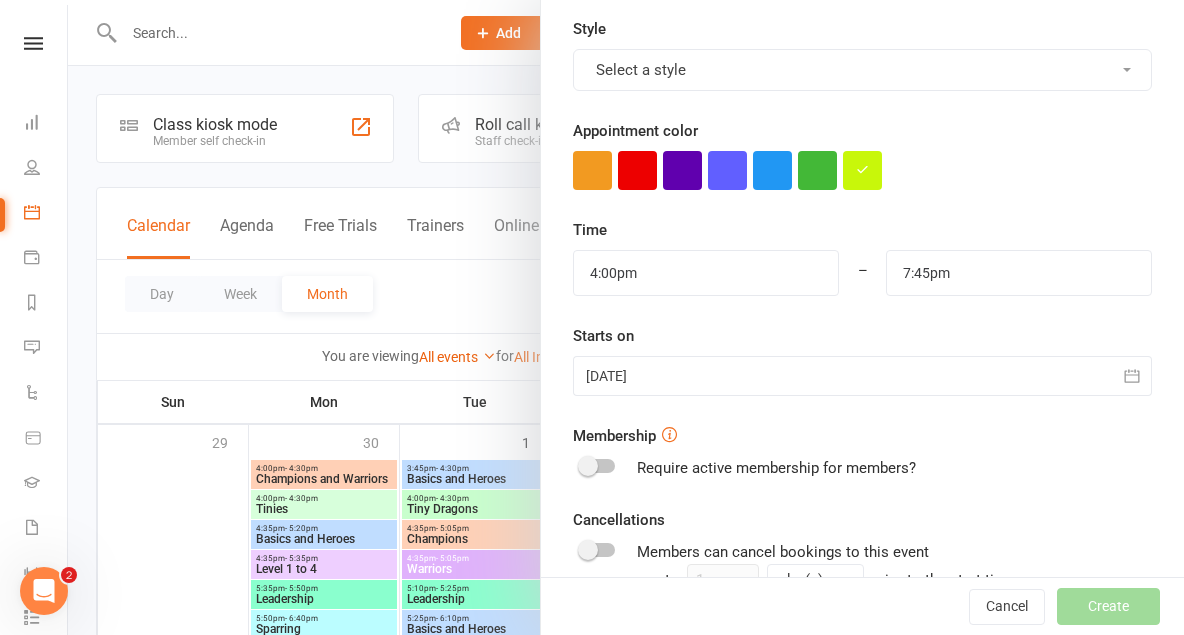 click at bounding box center [862, 376] 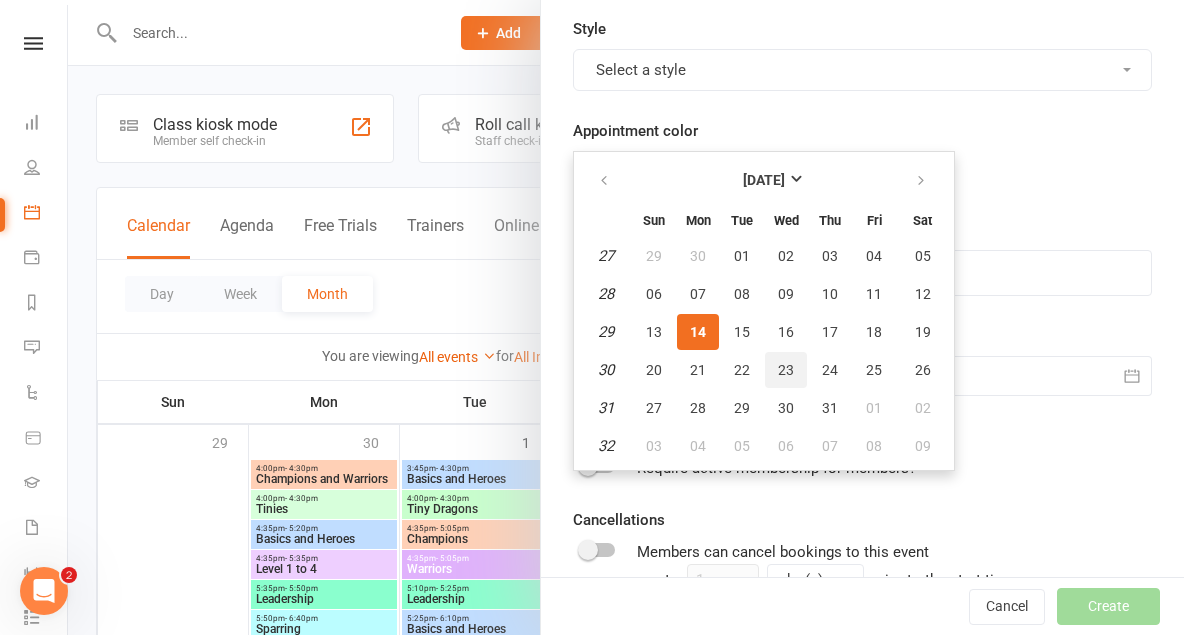 click on "23" at bounding box center [786, 370] 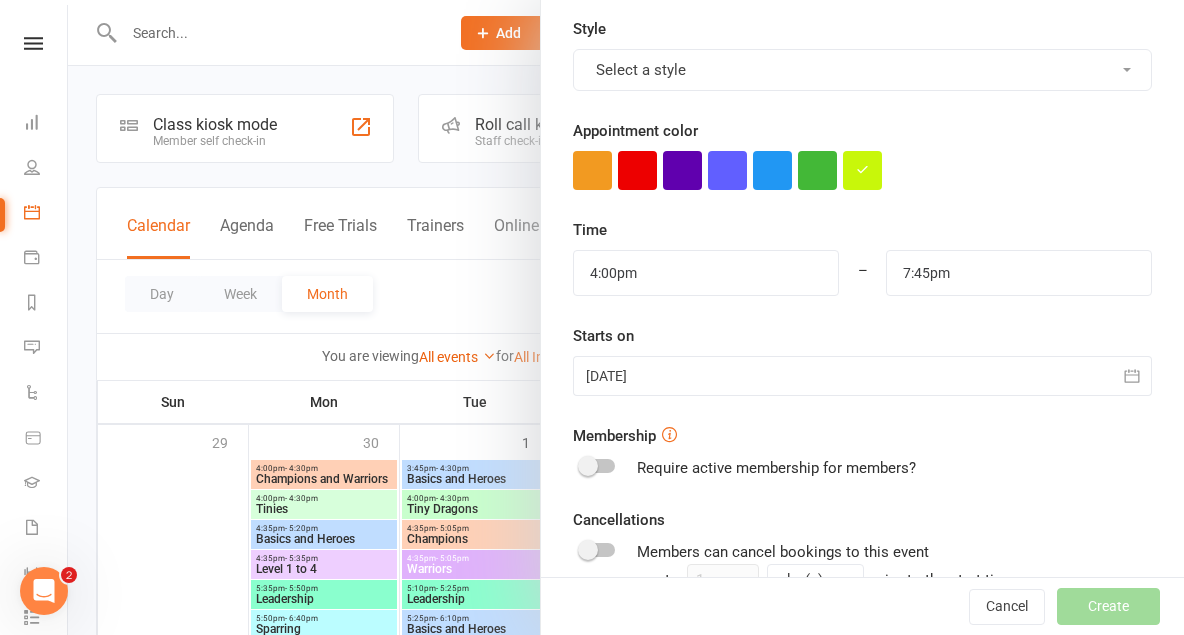 scroll, scrollTop: 709, scrollLeft: 0, axis: vertical 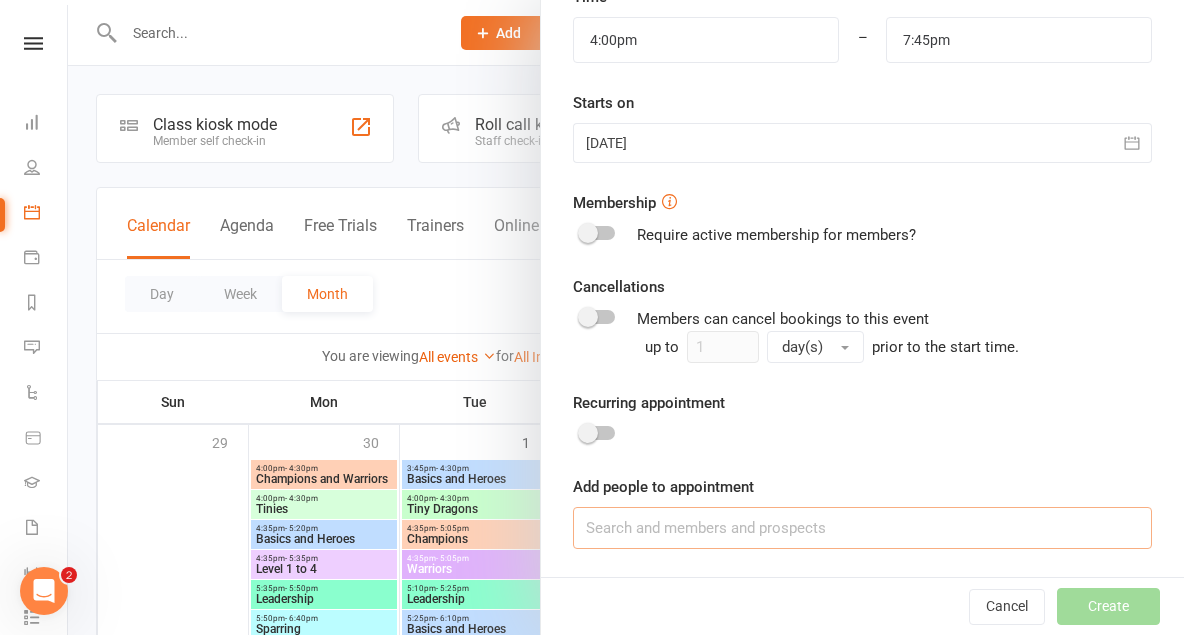 click at bounding box center [862, 528] 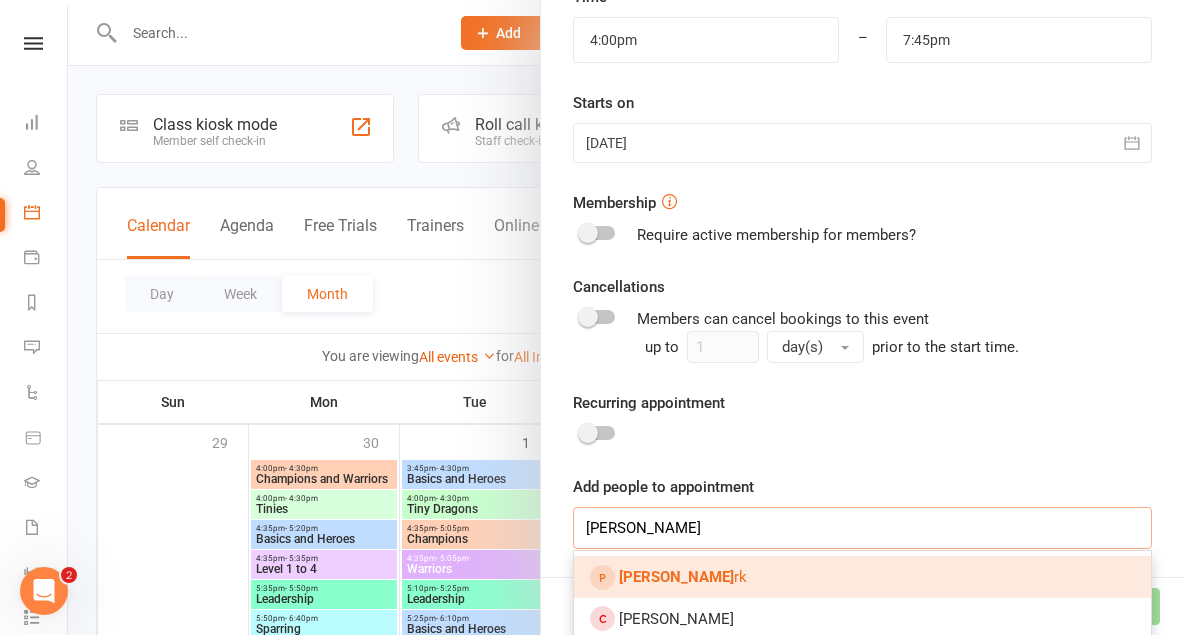 type on "sonny cla" 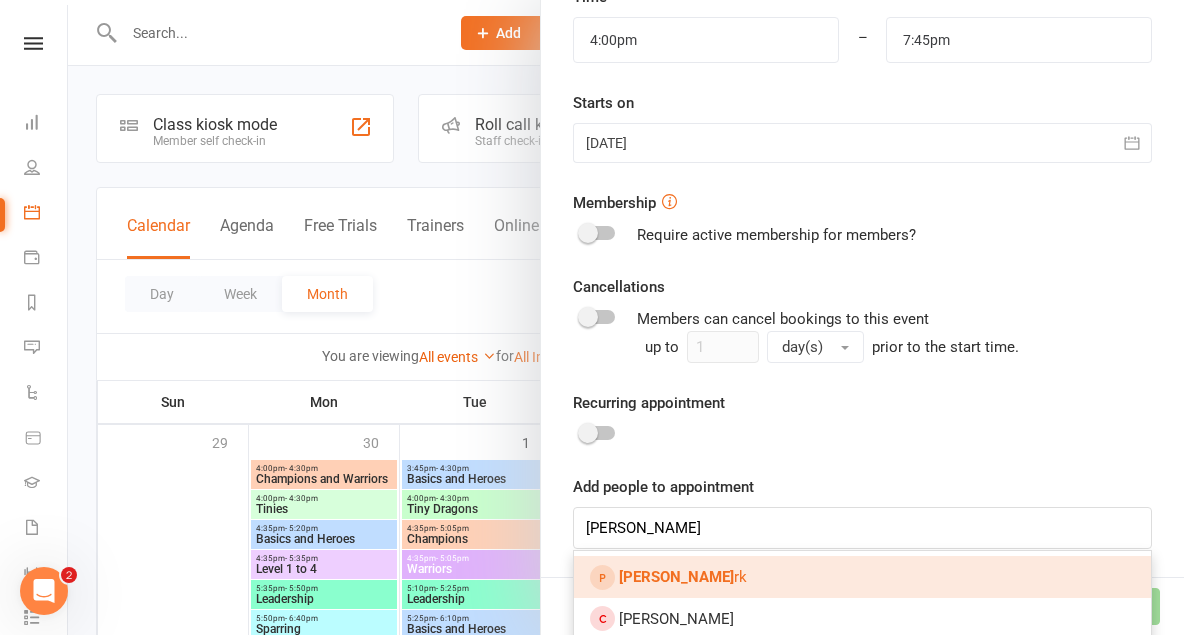 click on "Sonny Cla rk" at bounding box center [862, 577] 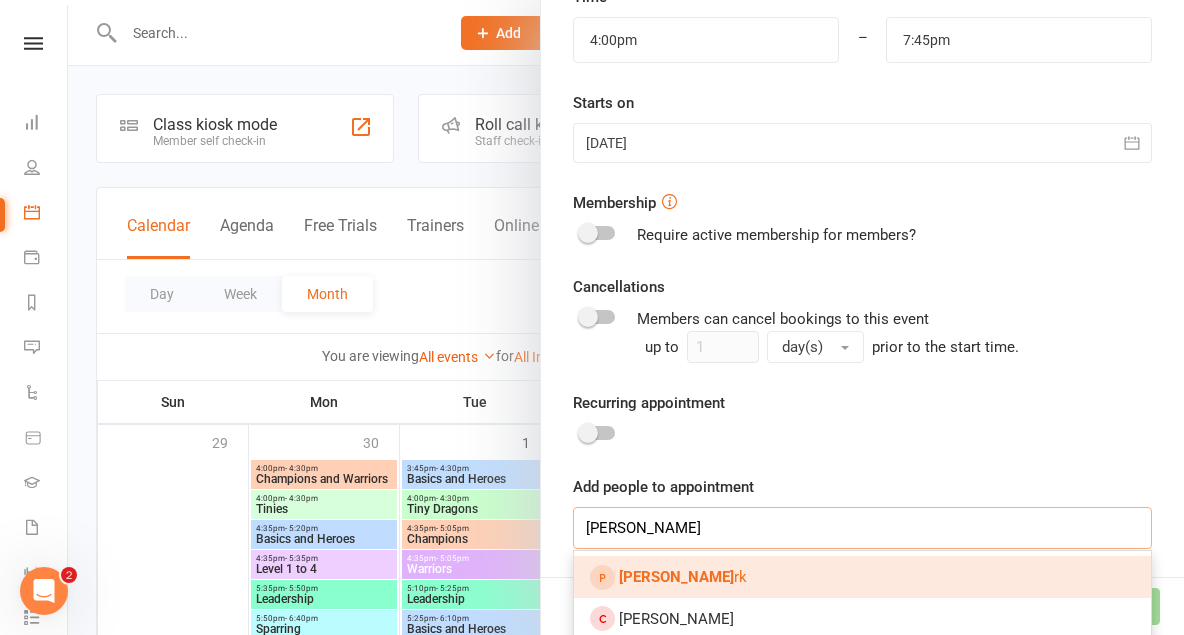 type 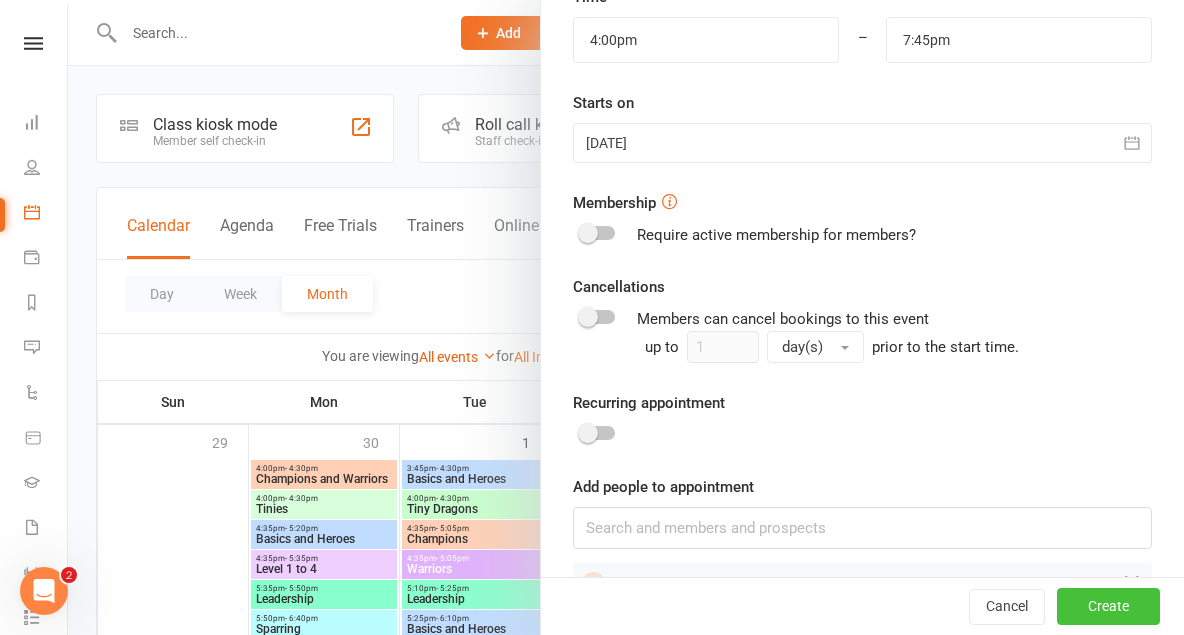 click on "Create" at bounding box center (1108, 607) 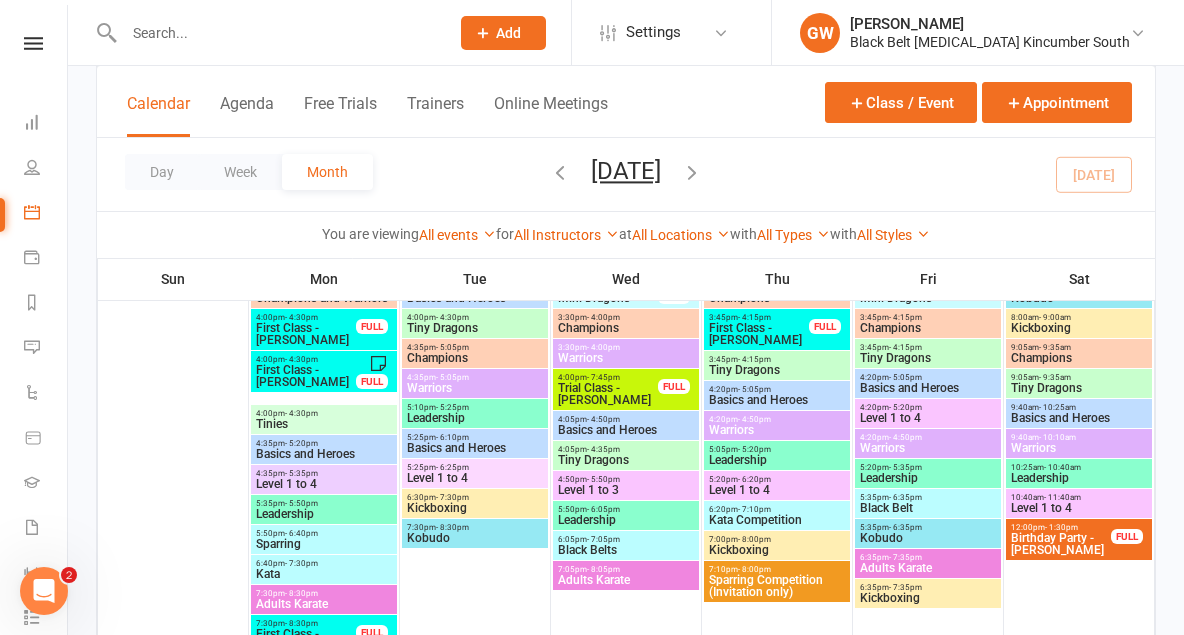 scroll, scrollTop: 1309, scrollLeft: 0, axis: vertical 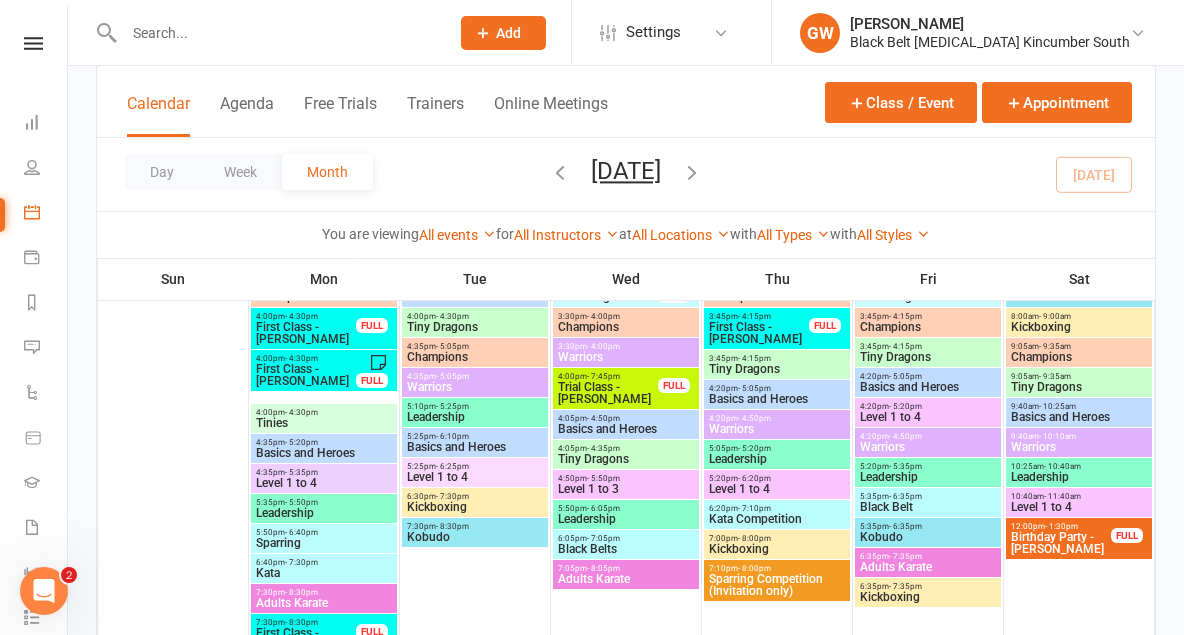 click on "Trial Class - Sonny Clark" at bounding box center (608, 393) 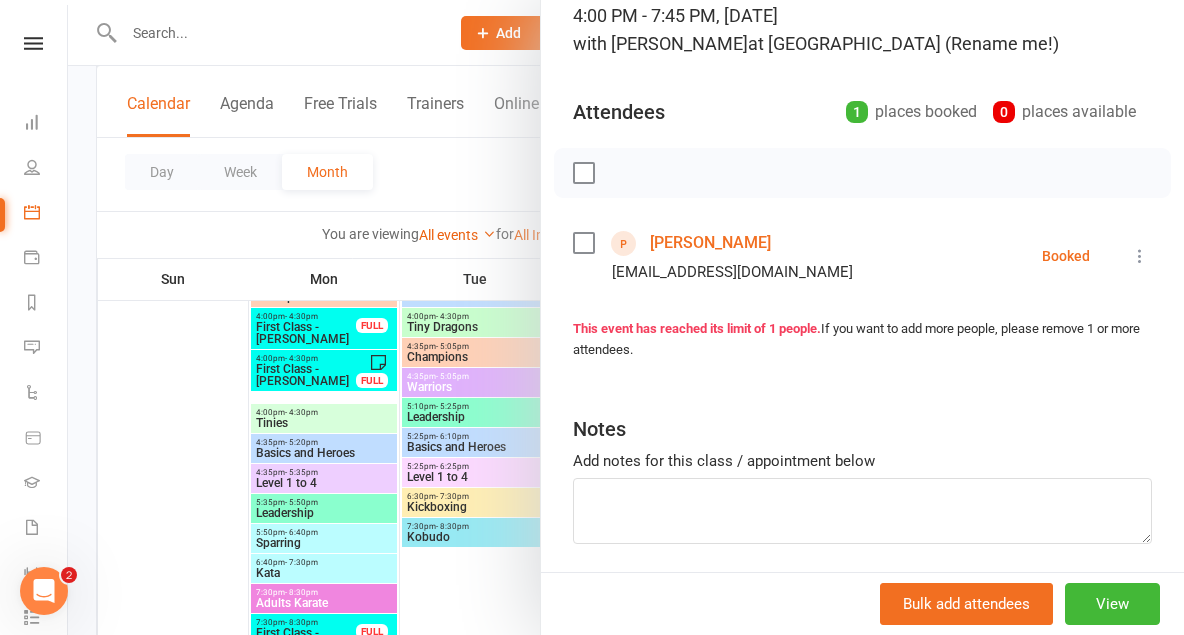 scroll, scrollTop: 193, scrollLeft: 0, axis: vertical 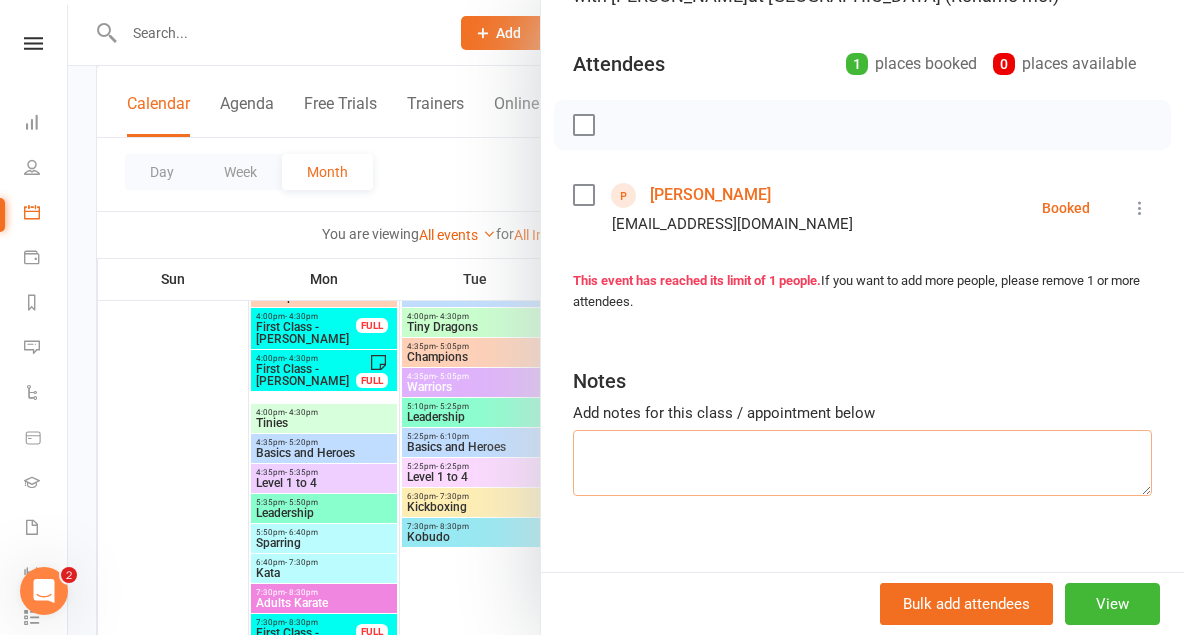 click at bounding box center (862, 463) 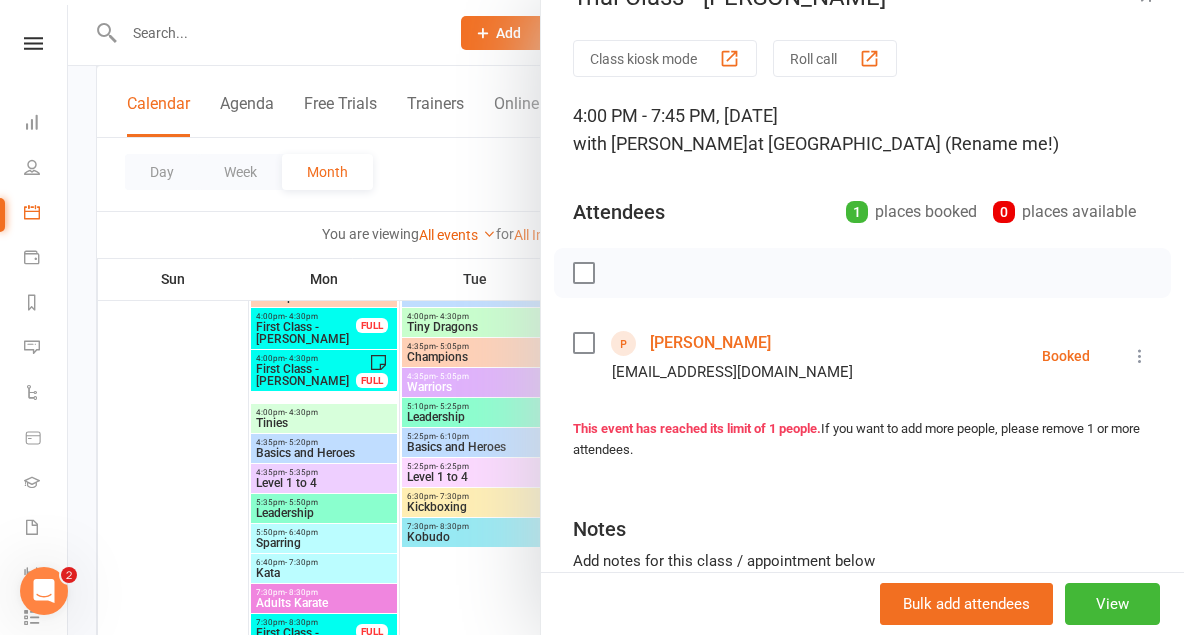 scroll, scrollTop: 0, scrollLeft: 0, axis: both 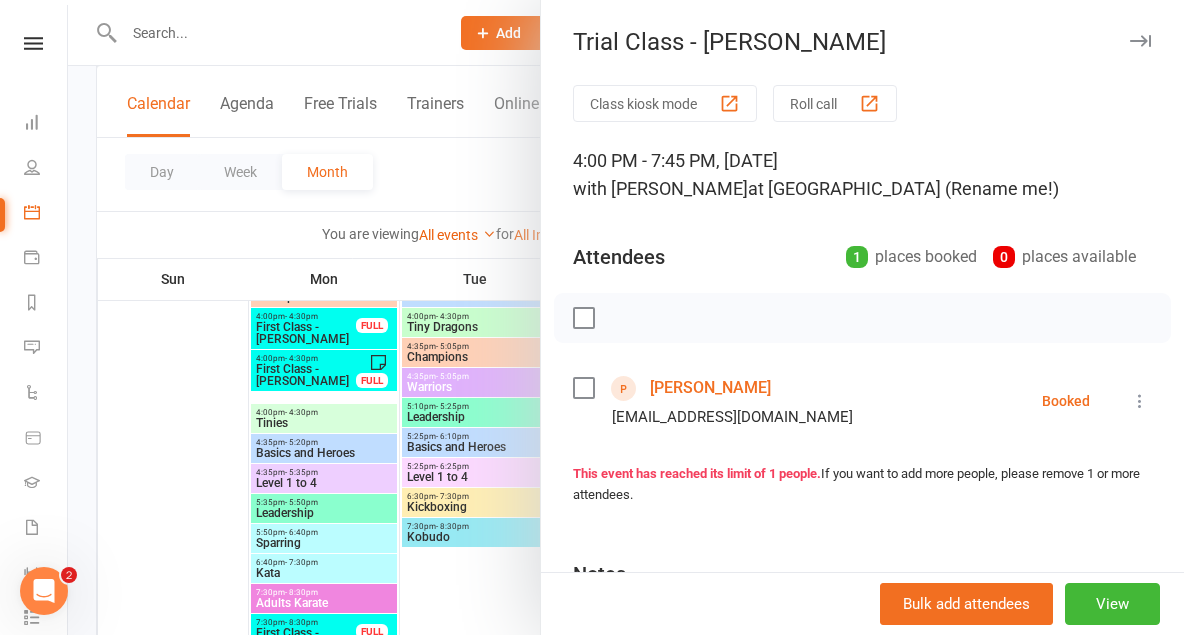 type on "Sent through the $50 Active Kids voucher, redeemed on expiry date 14/7" 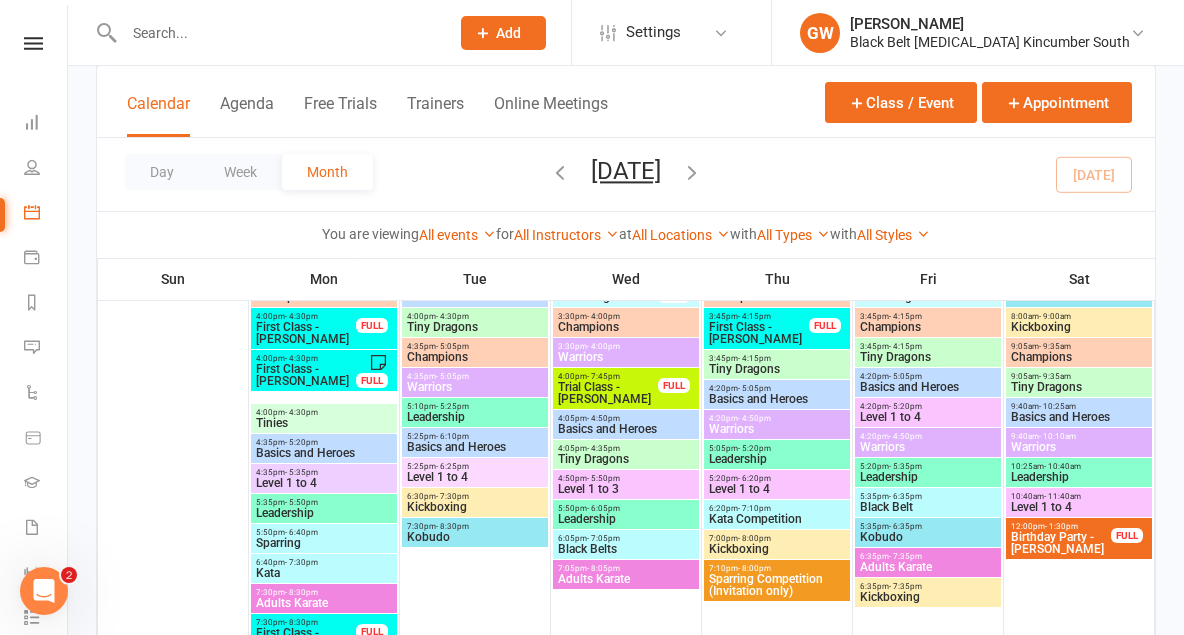 click at bounding box center (33, 43) 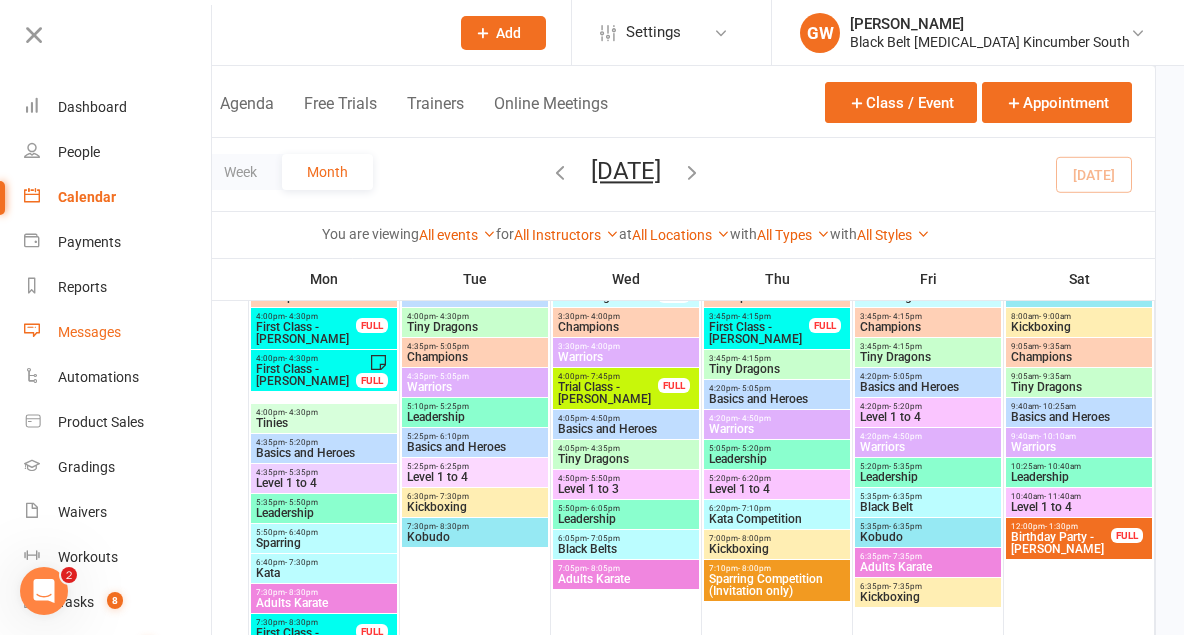 click on "Messages" at bounding box center [118, 332] 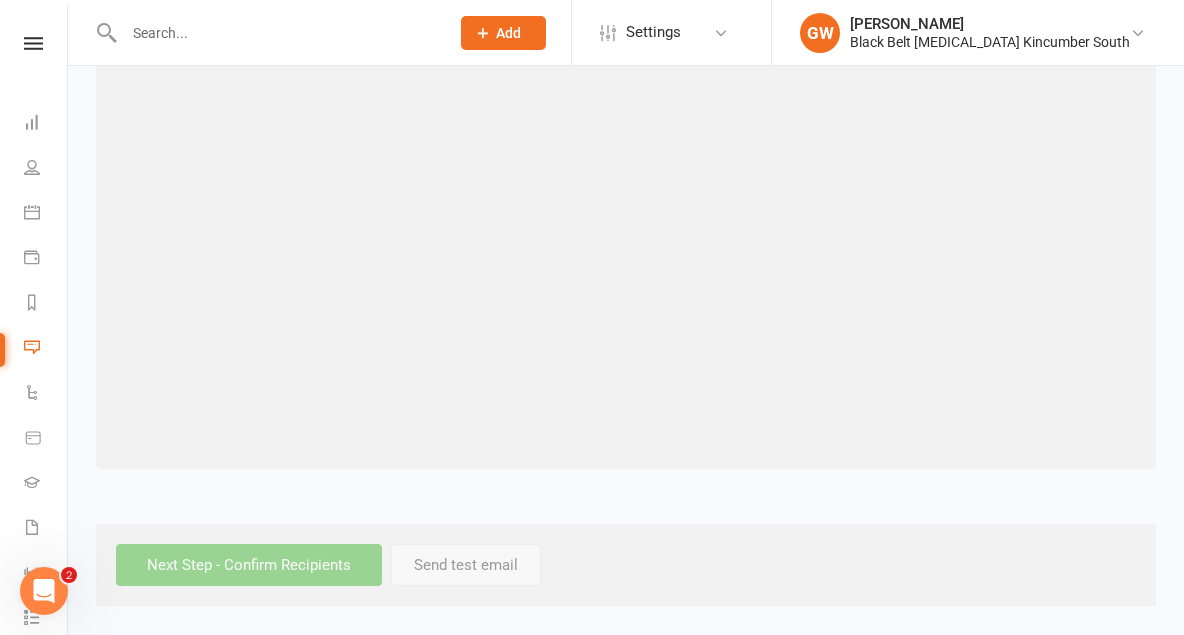 scroll, scrollTop: 0, scrollLeft: 0, axis: both 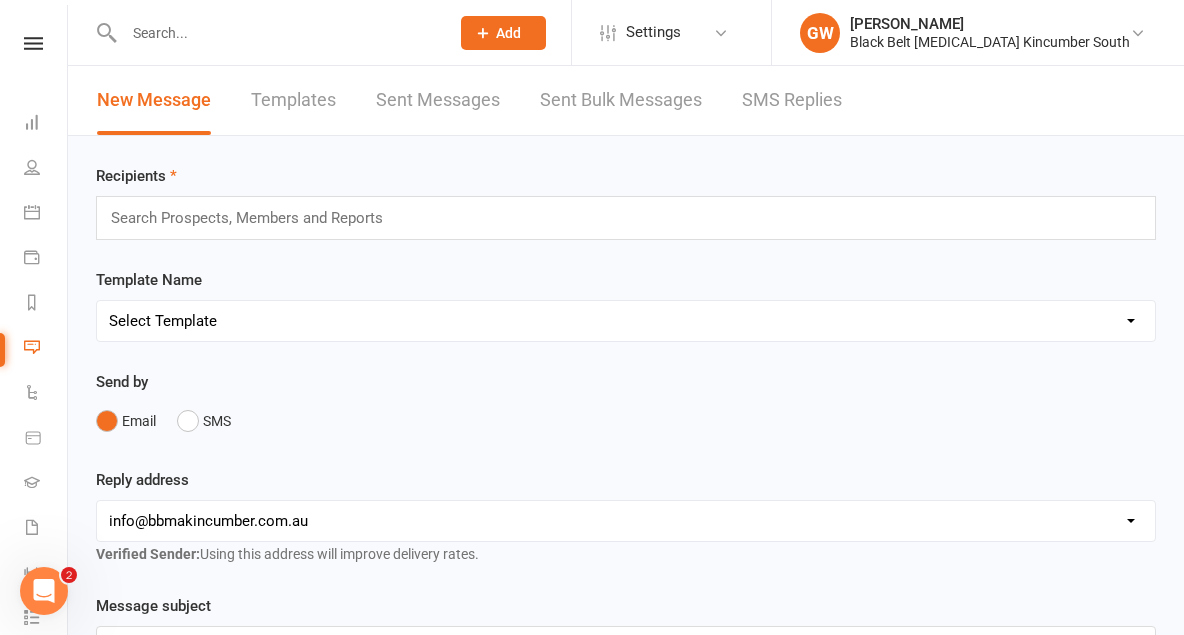 click on "SMS Replies" at bounding box center [792, 100] 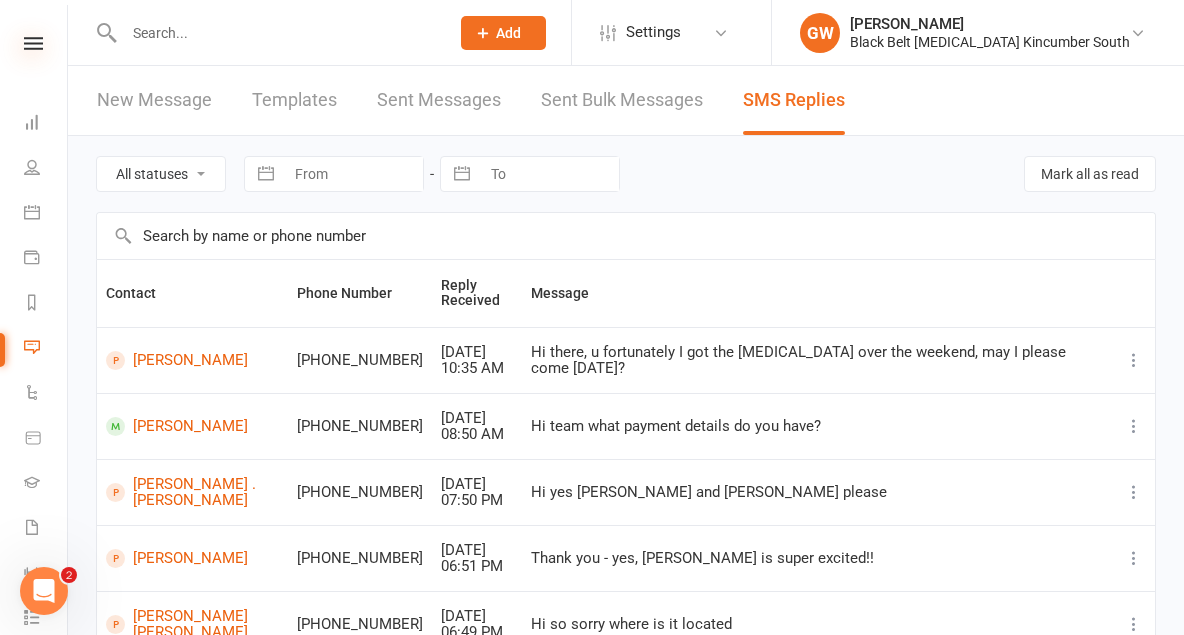 click at bounding box center [33, 43] 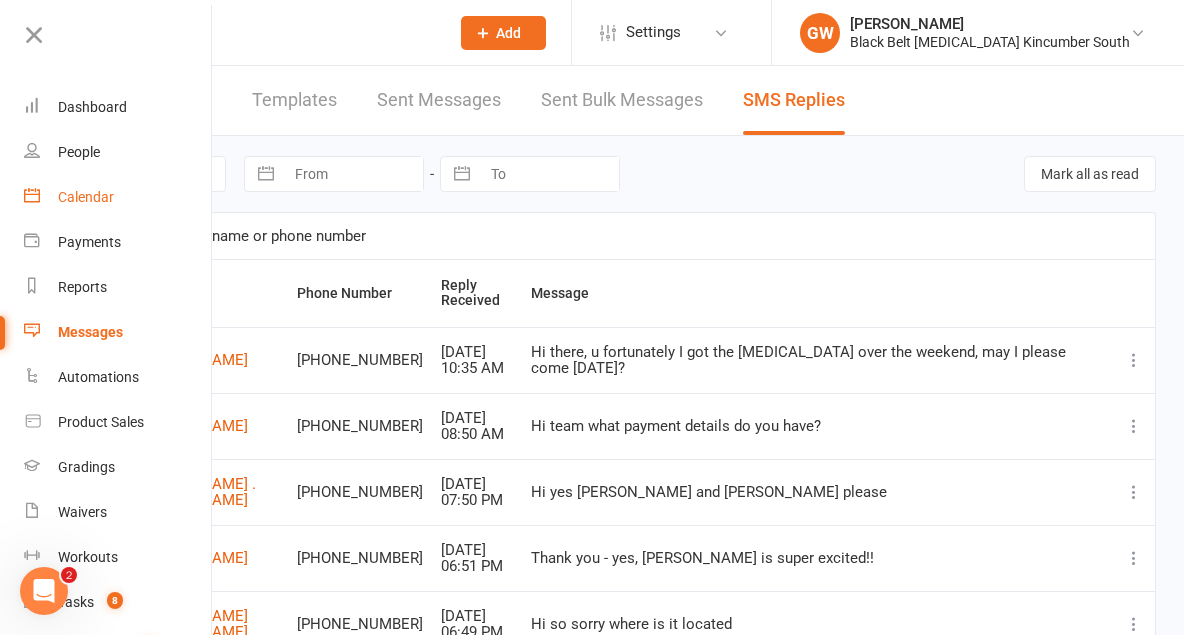 click on "Calendar" at bounding box center (86, 197) 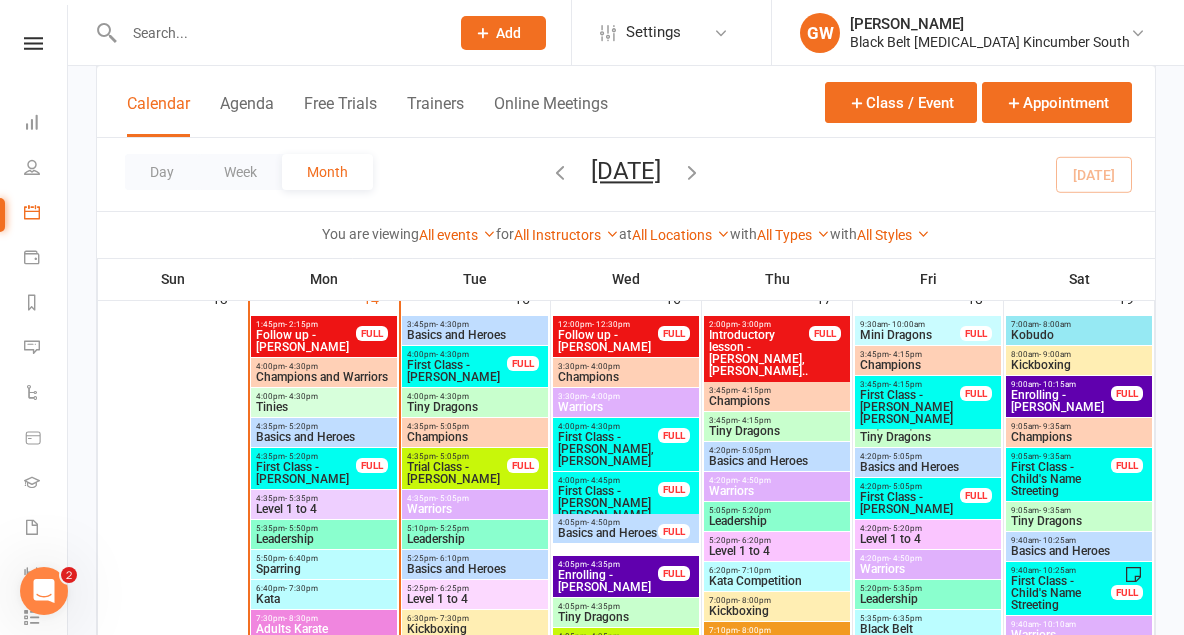 scroll, scrollTop: 695, scrollLeft: 0, axis: vertical 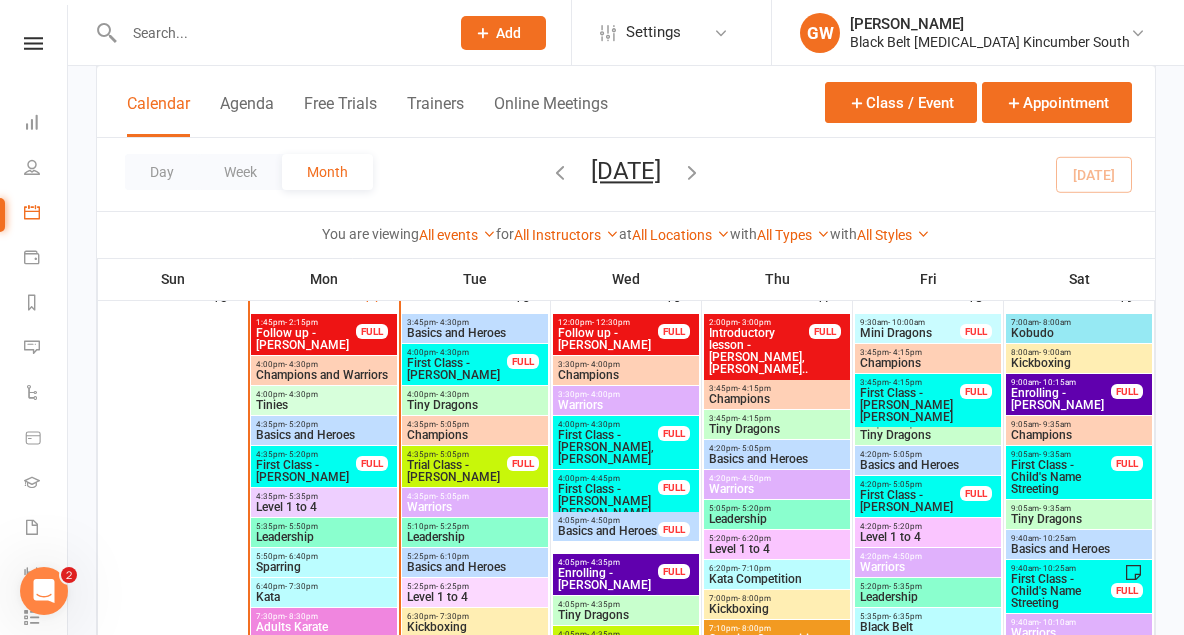 click on "First Class - [PERSON_NAME]" at bounding box center [457, 369] 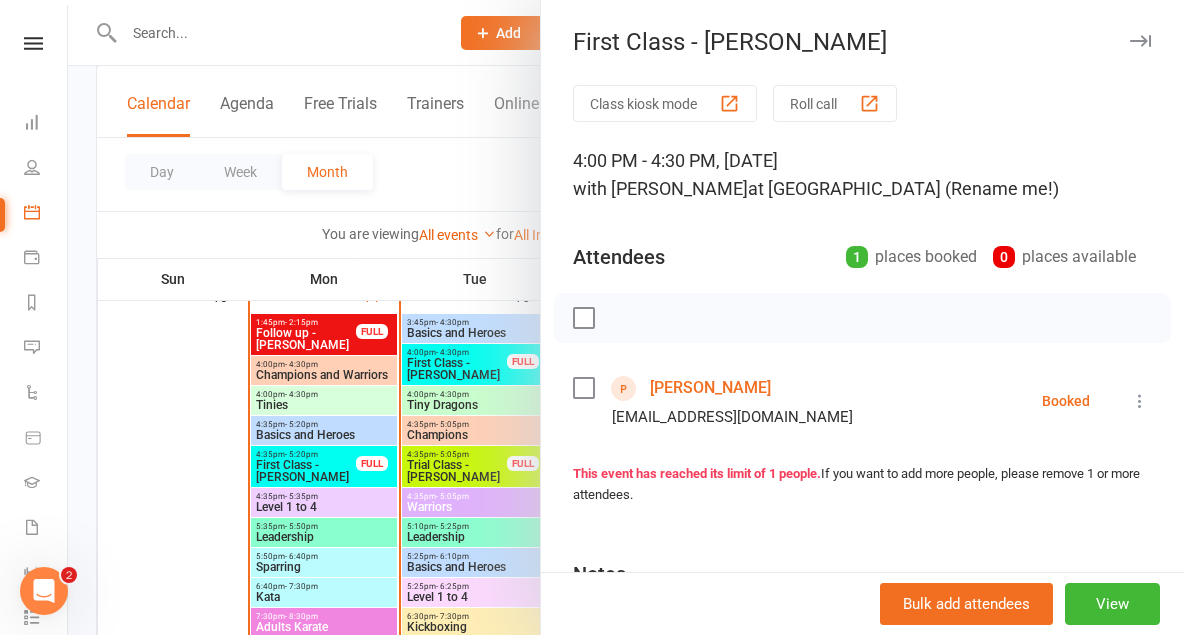 click on "Noah Laughton" at bounding box center (710, 388) 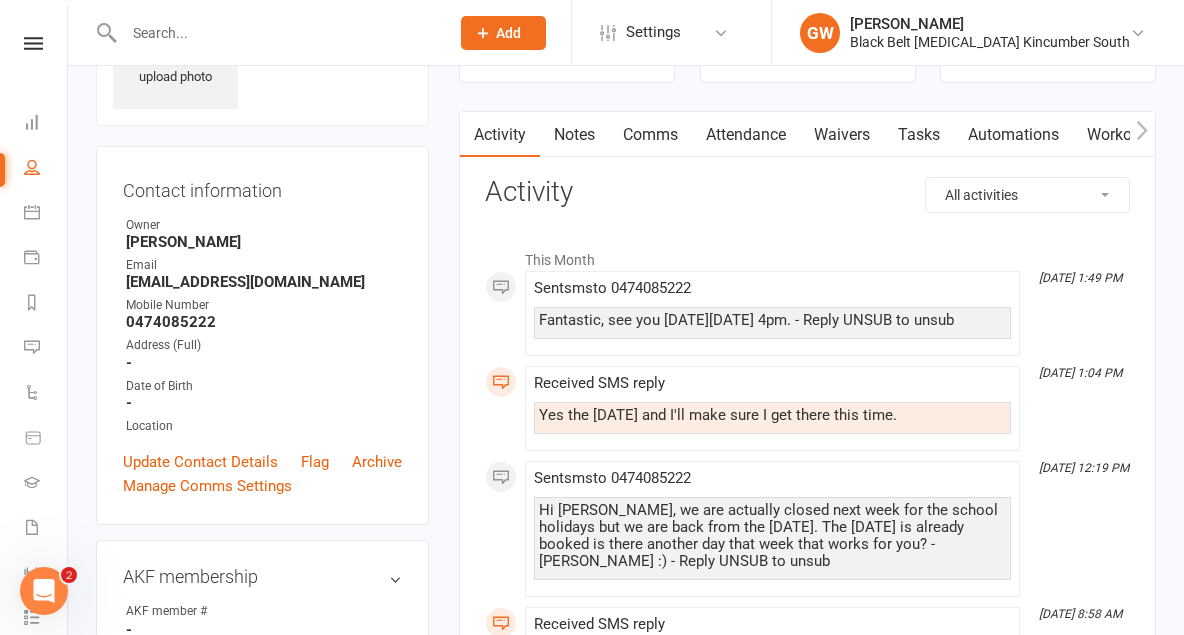 scroll, scrollTop: 0, scrollLeft: 0, axis: both 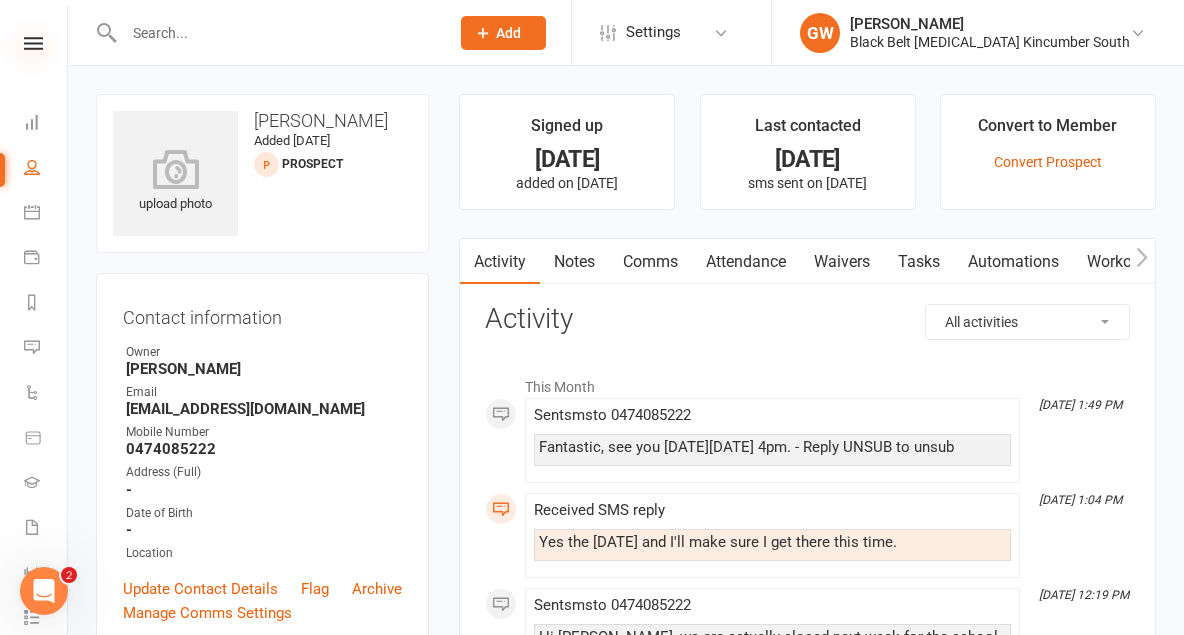 click at bounding box center (33, 43) 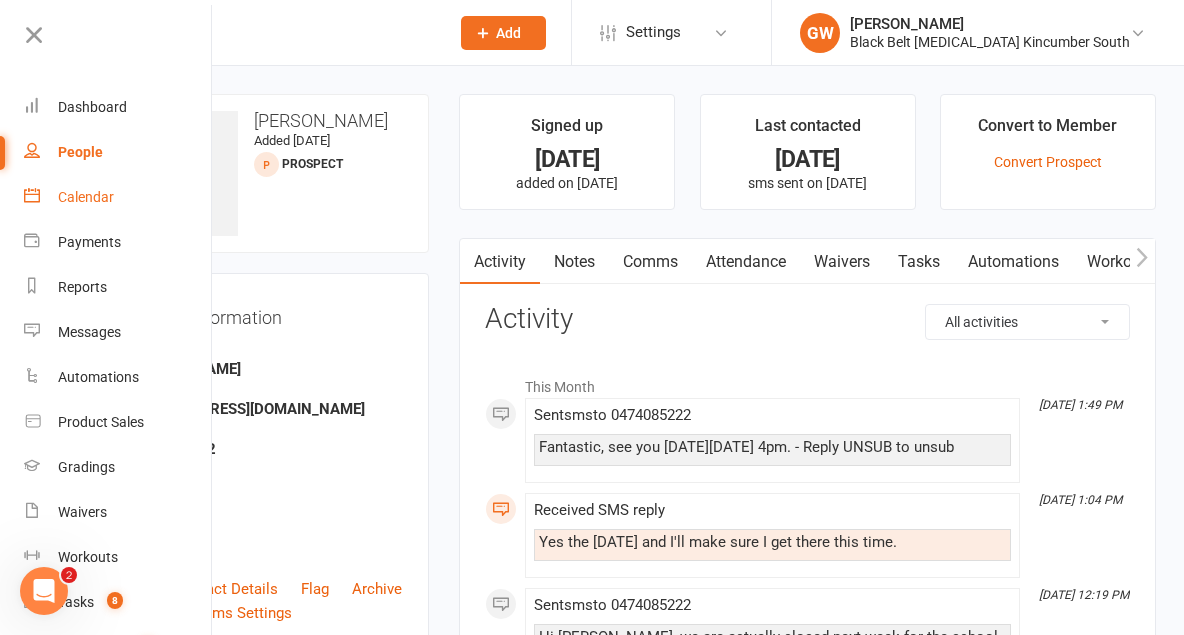 click on "Calendar" at bounding box center (86, 197) 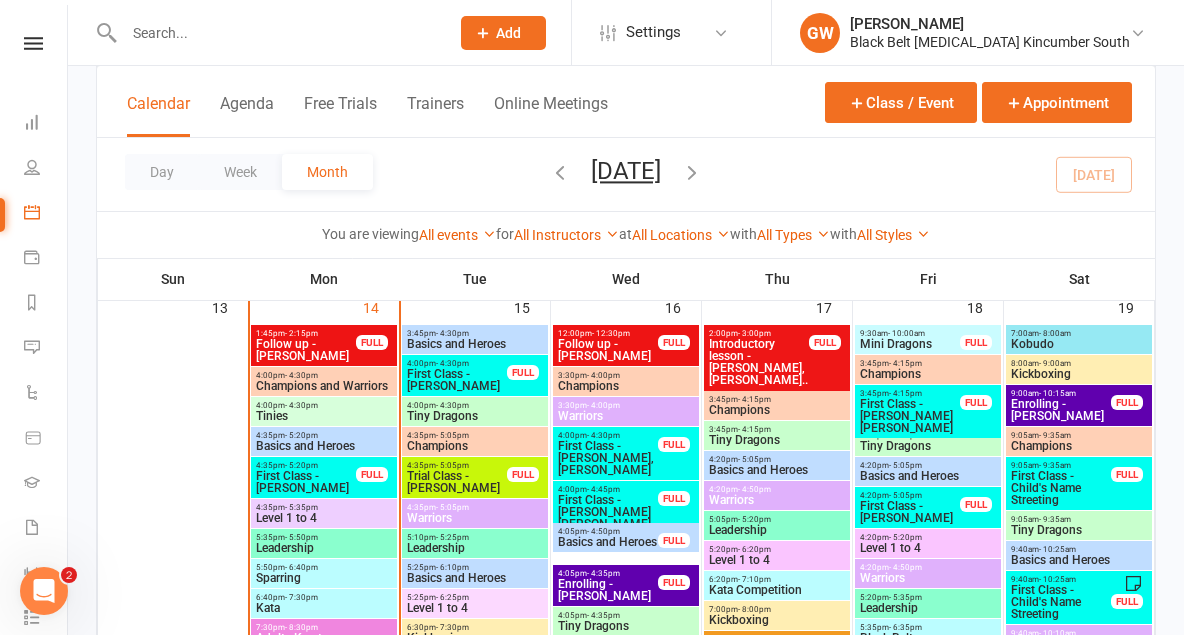 scroll, scrollTop: 682, scrollLeft: 0, axis: vertical 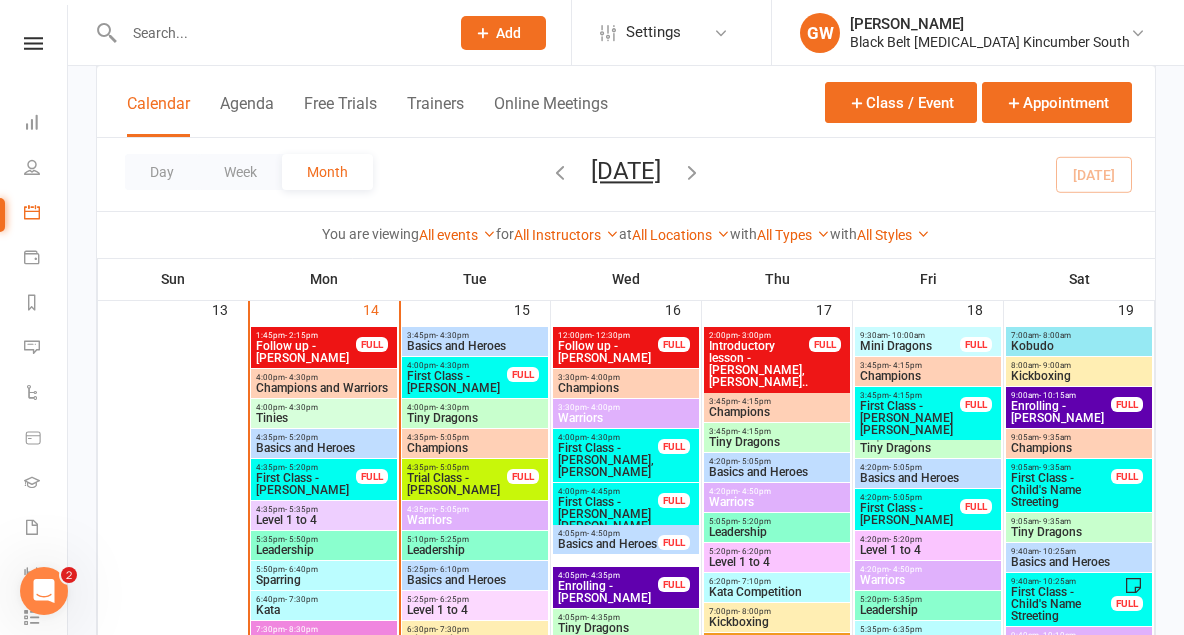 click on "Trial Class - [PERSON_NAME]" at bounding box center [457, 484] 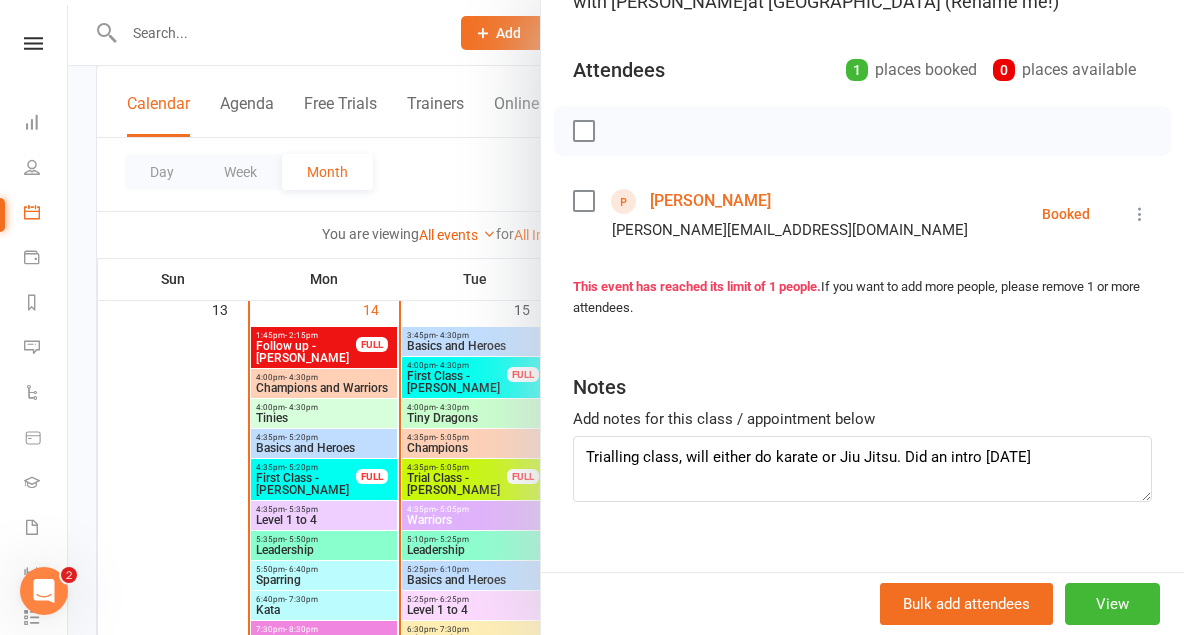 scroll, scrollTop: 0, scrollLeft: 0, axis: both 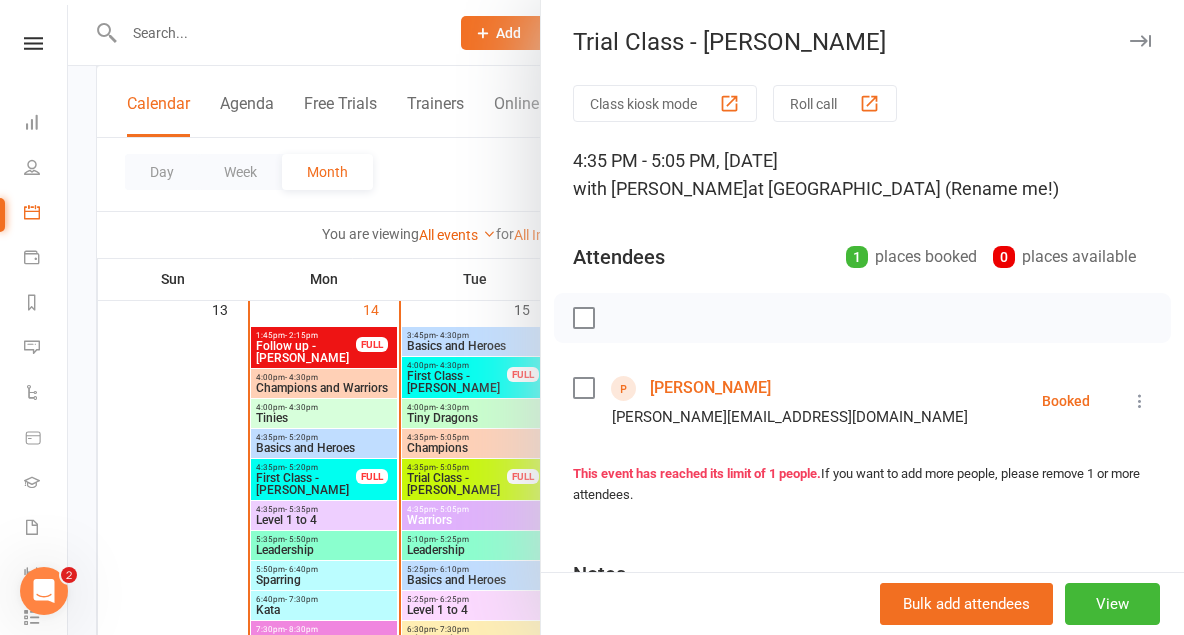 click at bounding box center [1140, 41] 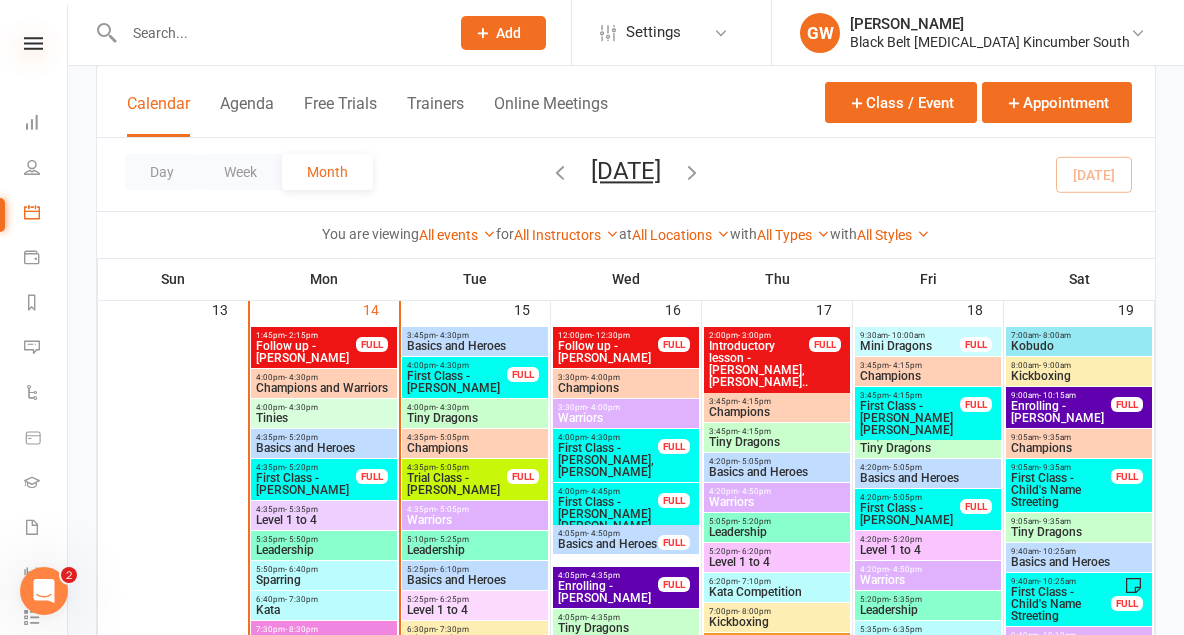 click at bounding box center (33, 43) 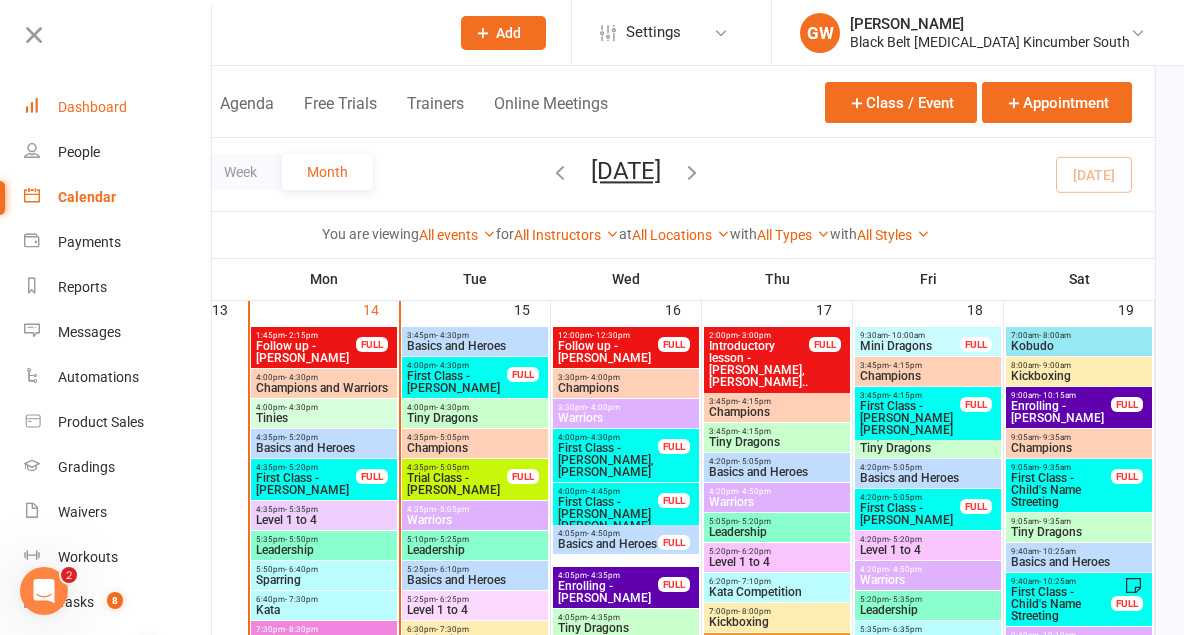 click on "Dashboard" at bounding box center [92, 107] 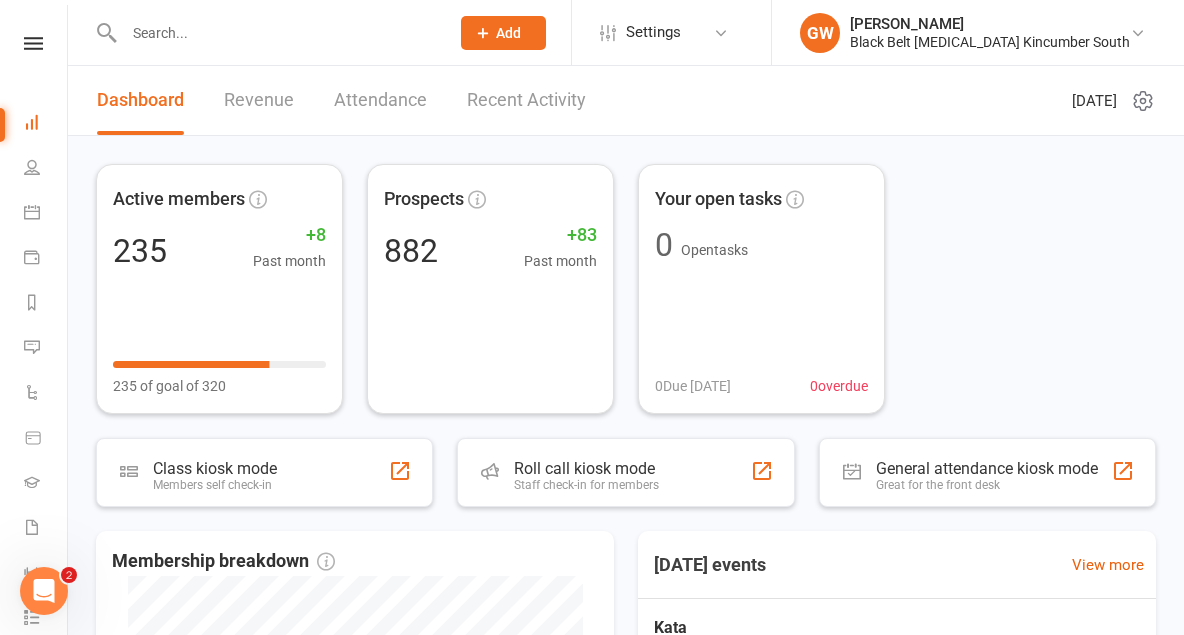 click on "Recent Activity" at bounding box center (526, 100) 